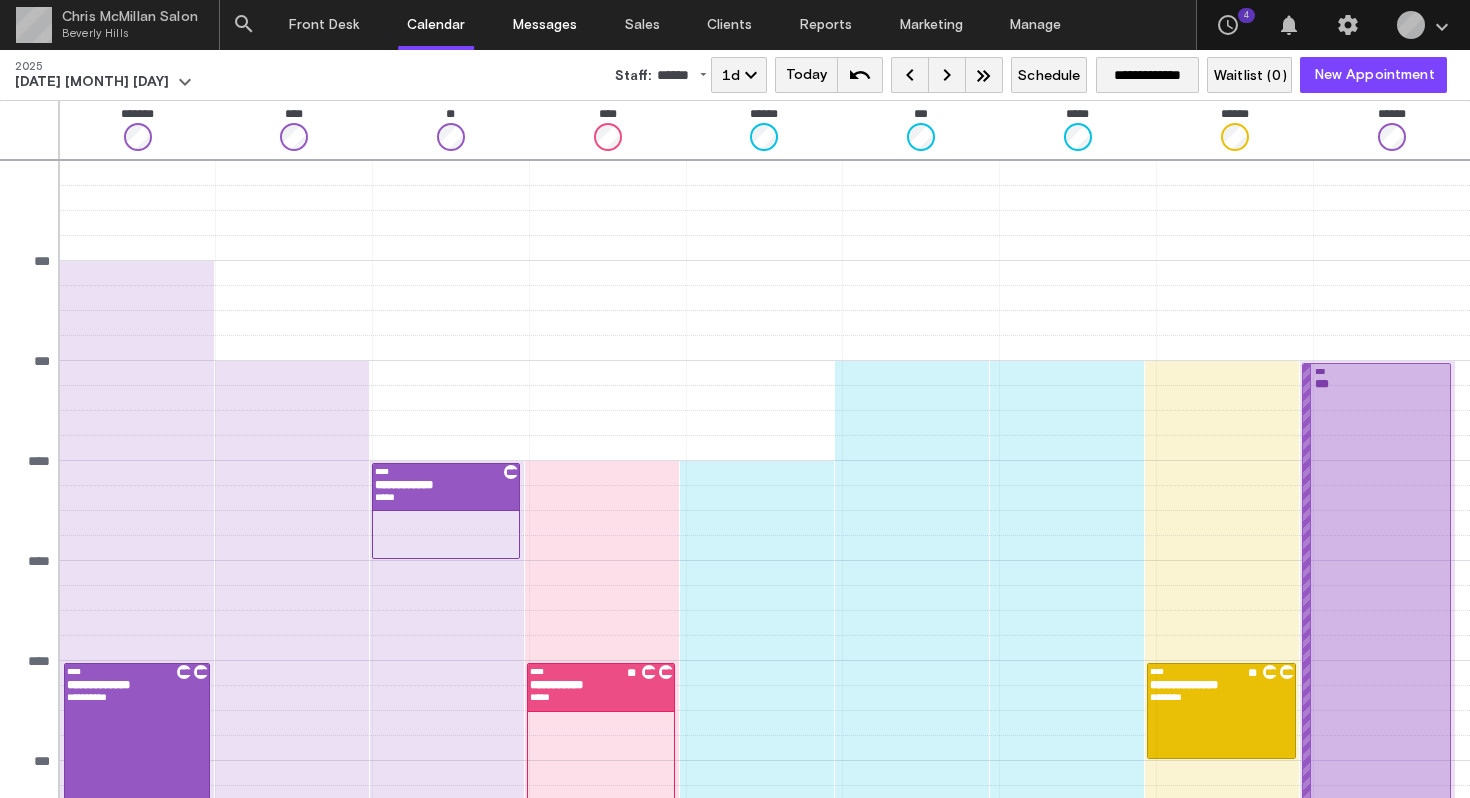 scroll, scrollTop: 0, scrollLeft: 0, axis: both 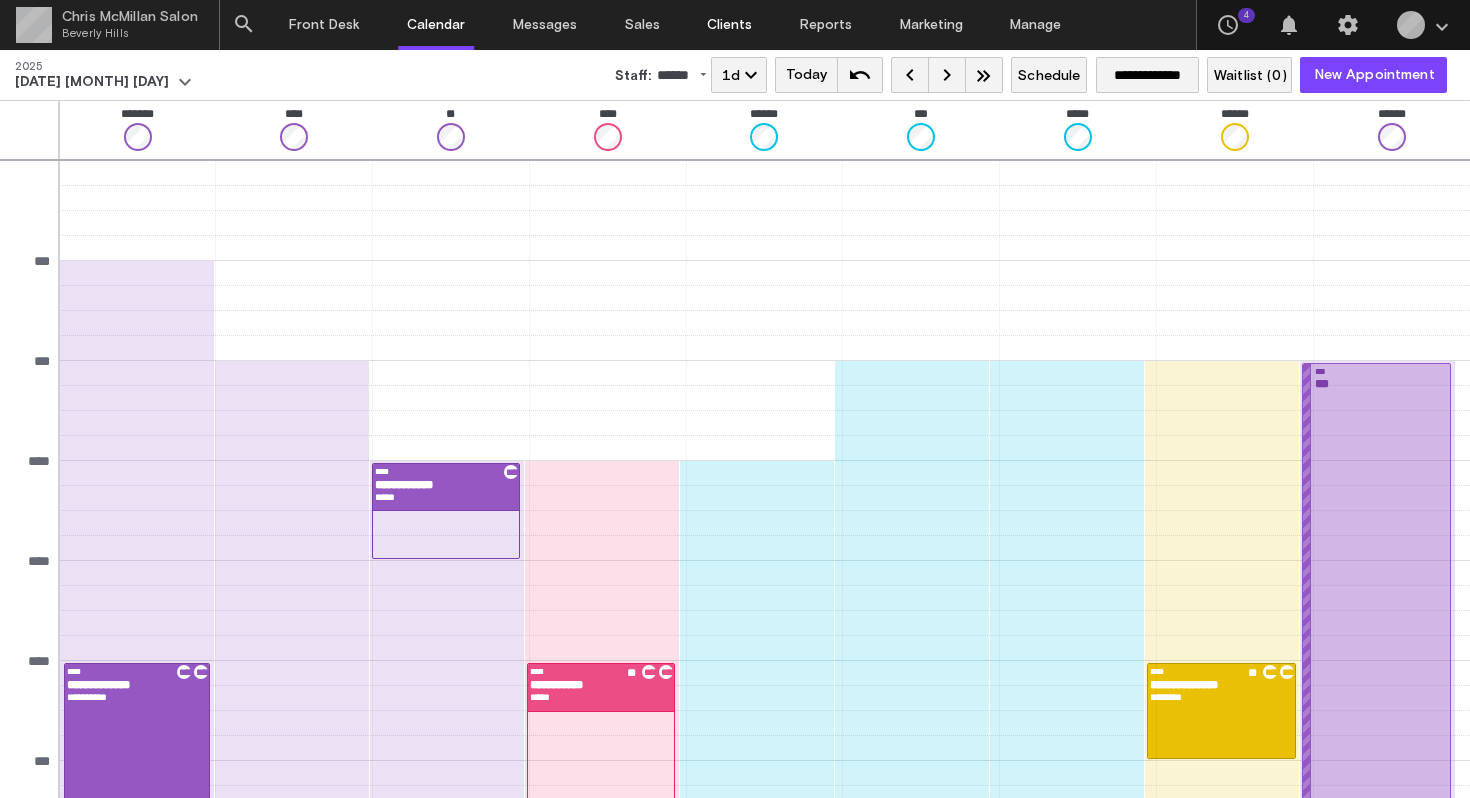 click on "Clients" at bounding box center [729, 25] 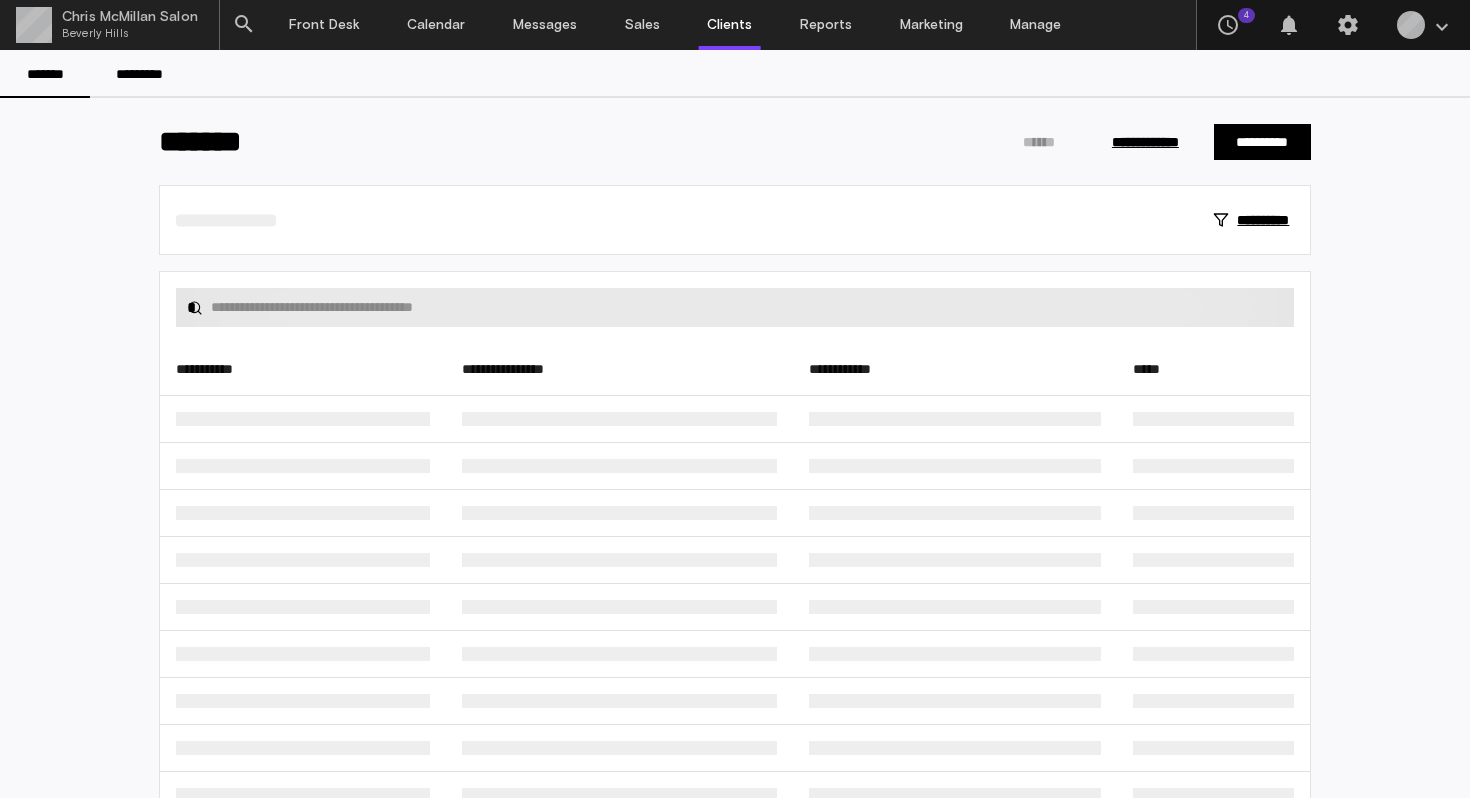 click at bounding box center (747, 307) 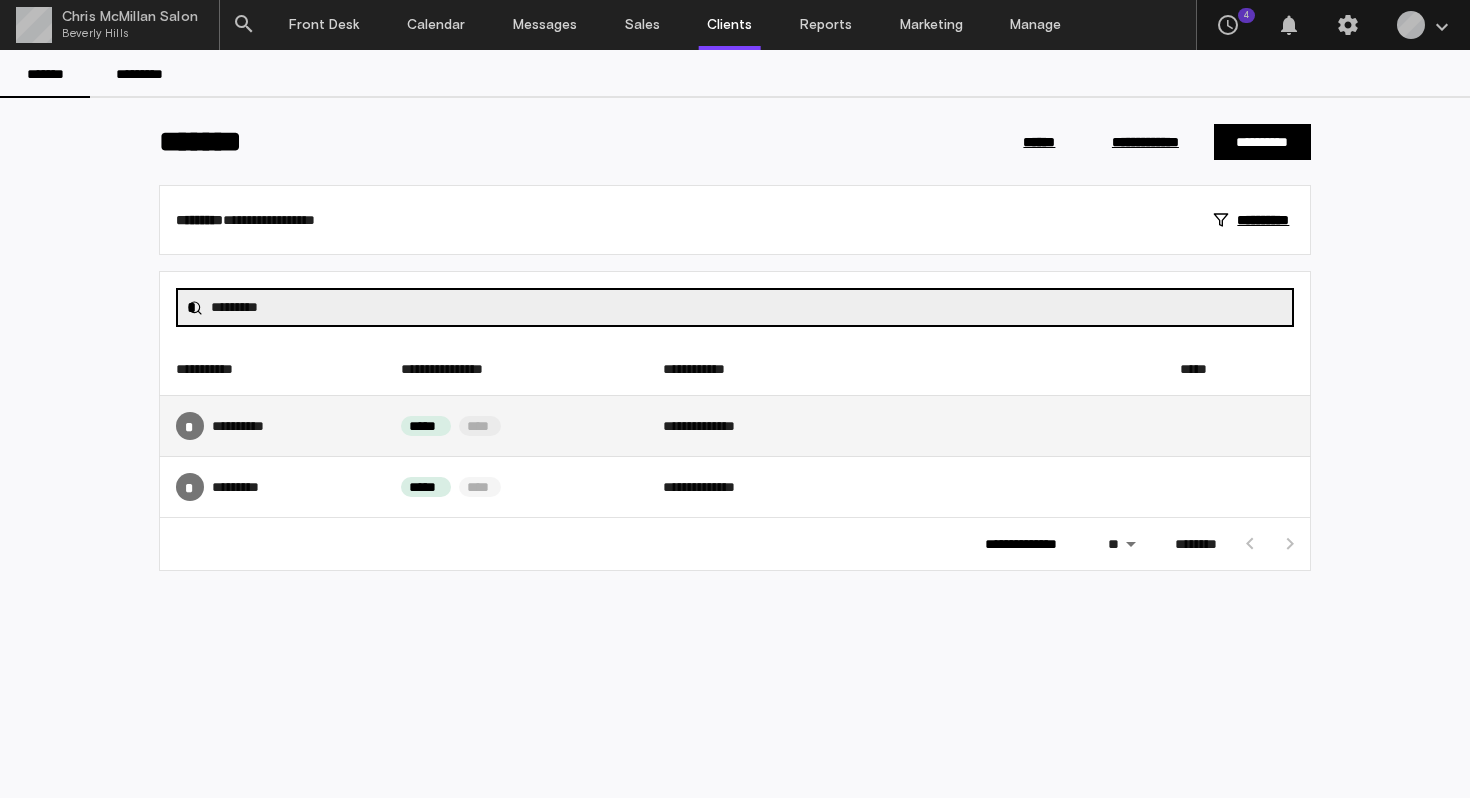 type on "*********" 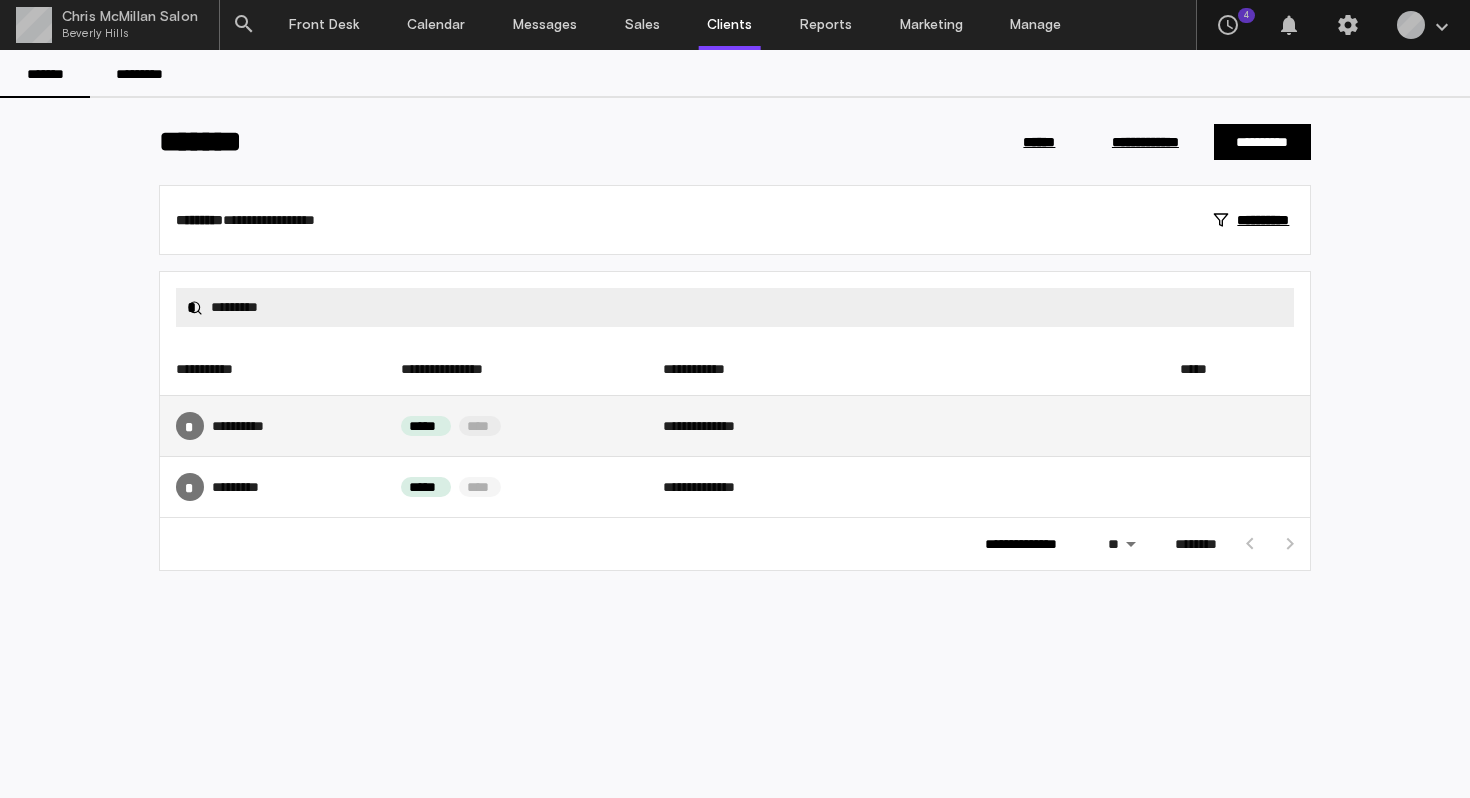 click on "* ****   *****" at bounding box center (272, 426) 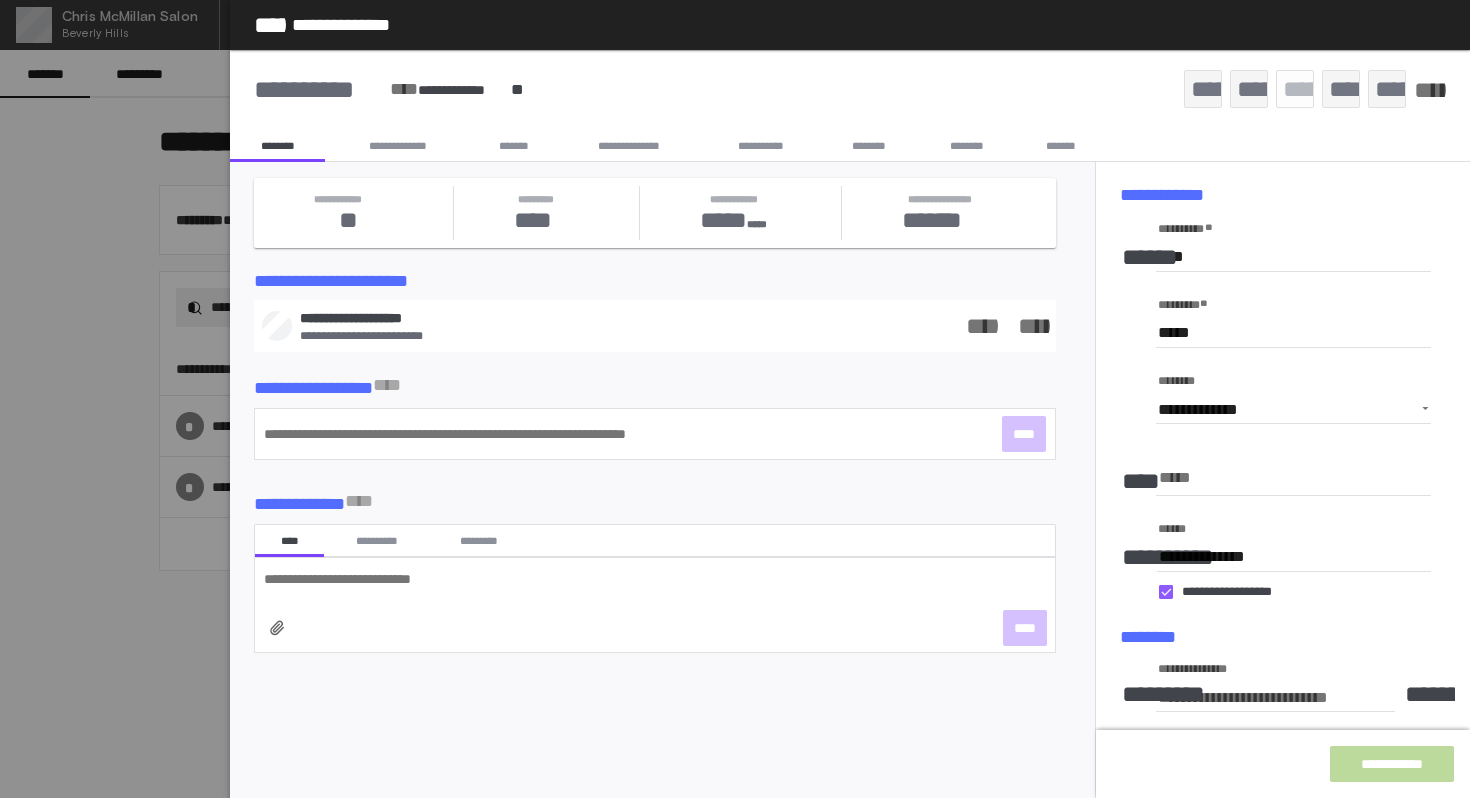 click on "*******" at bounding box center (513, 146) 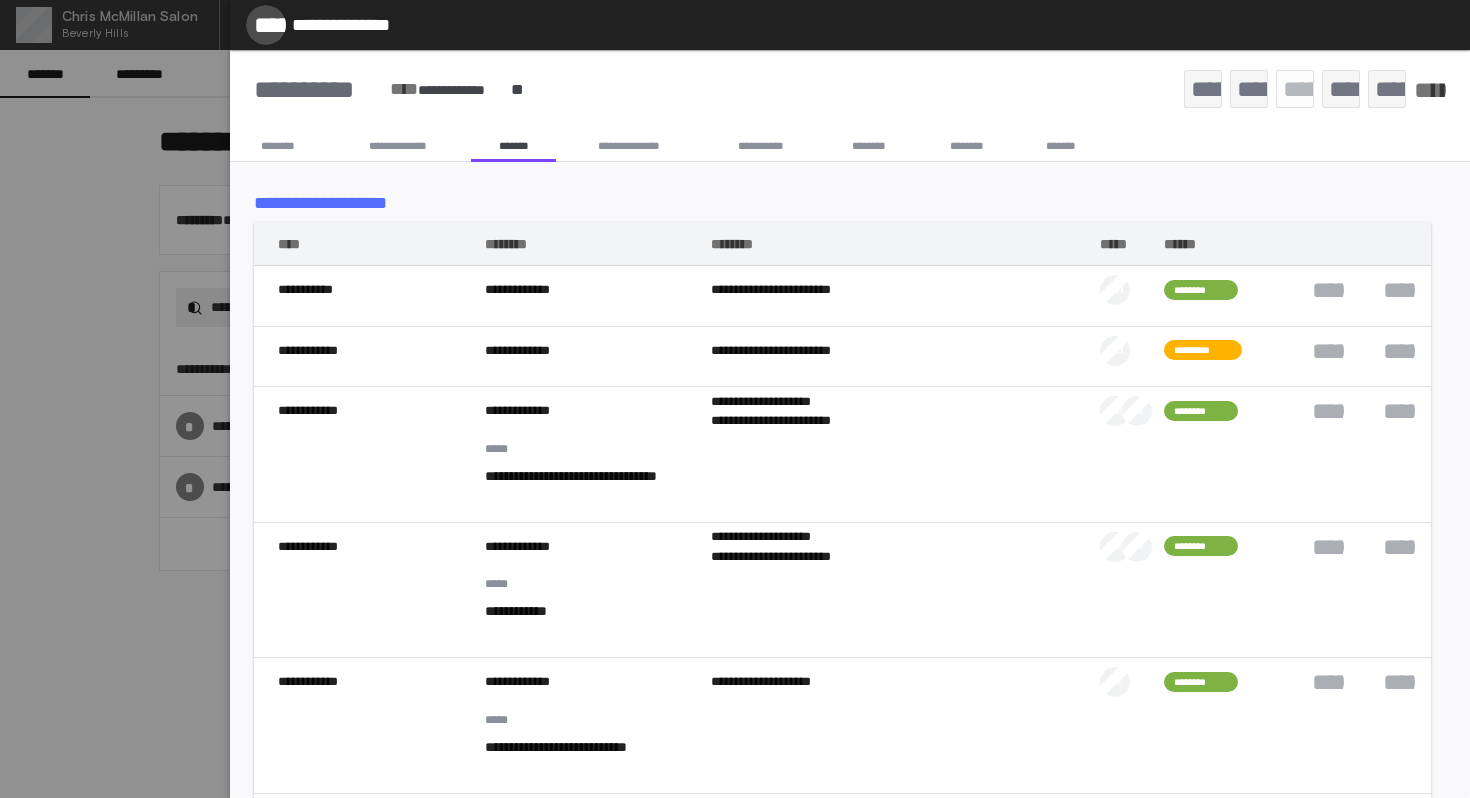 click on "*****" 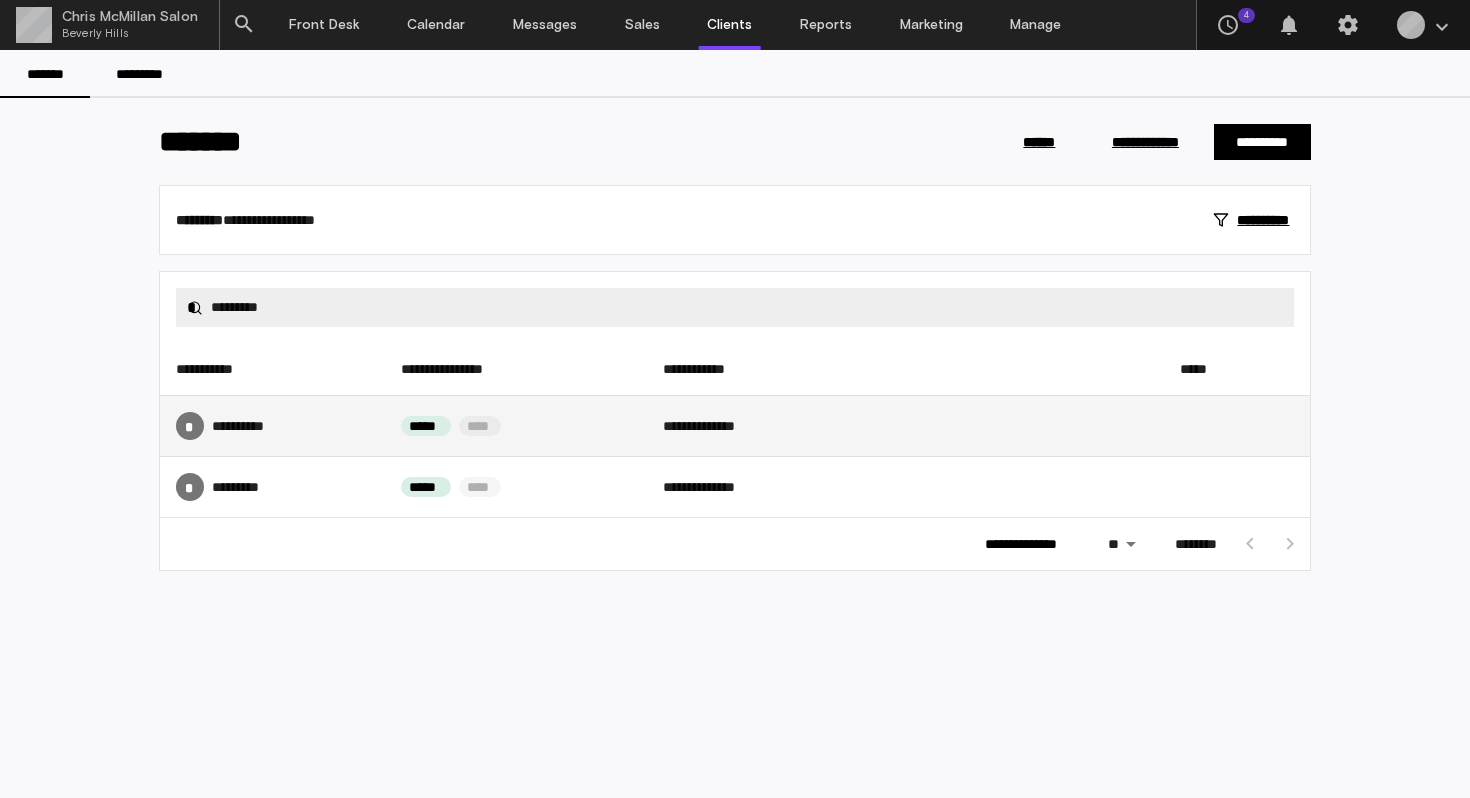 click on "* ****   *****" at bounding box center [272, 426] 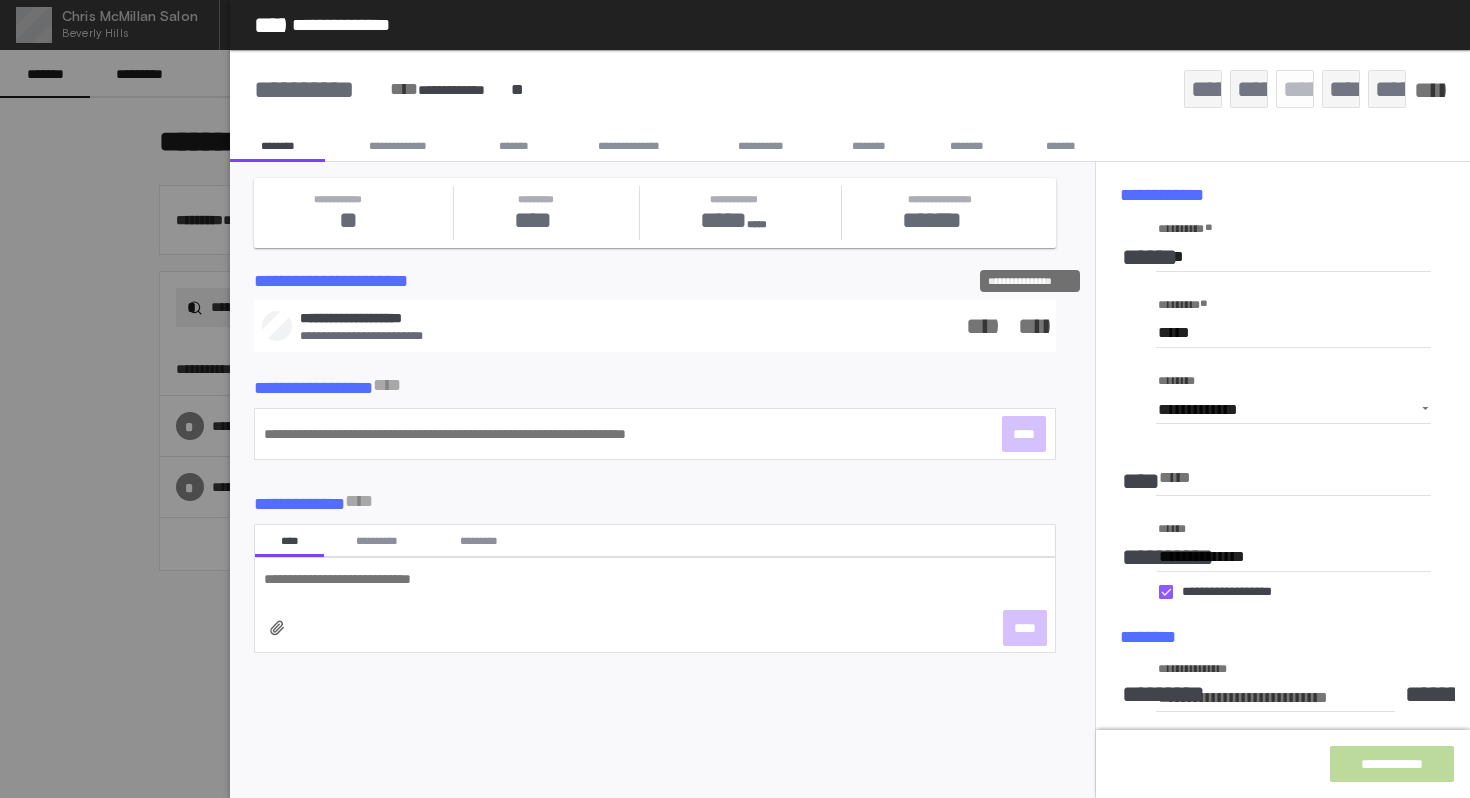 click on "**********" at bounding box center [1030, 326] 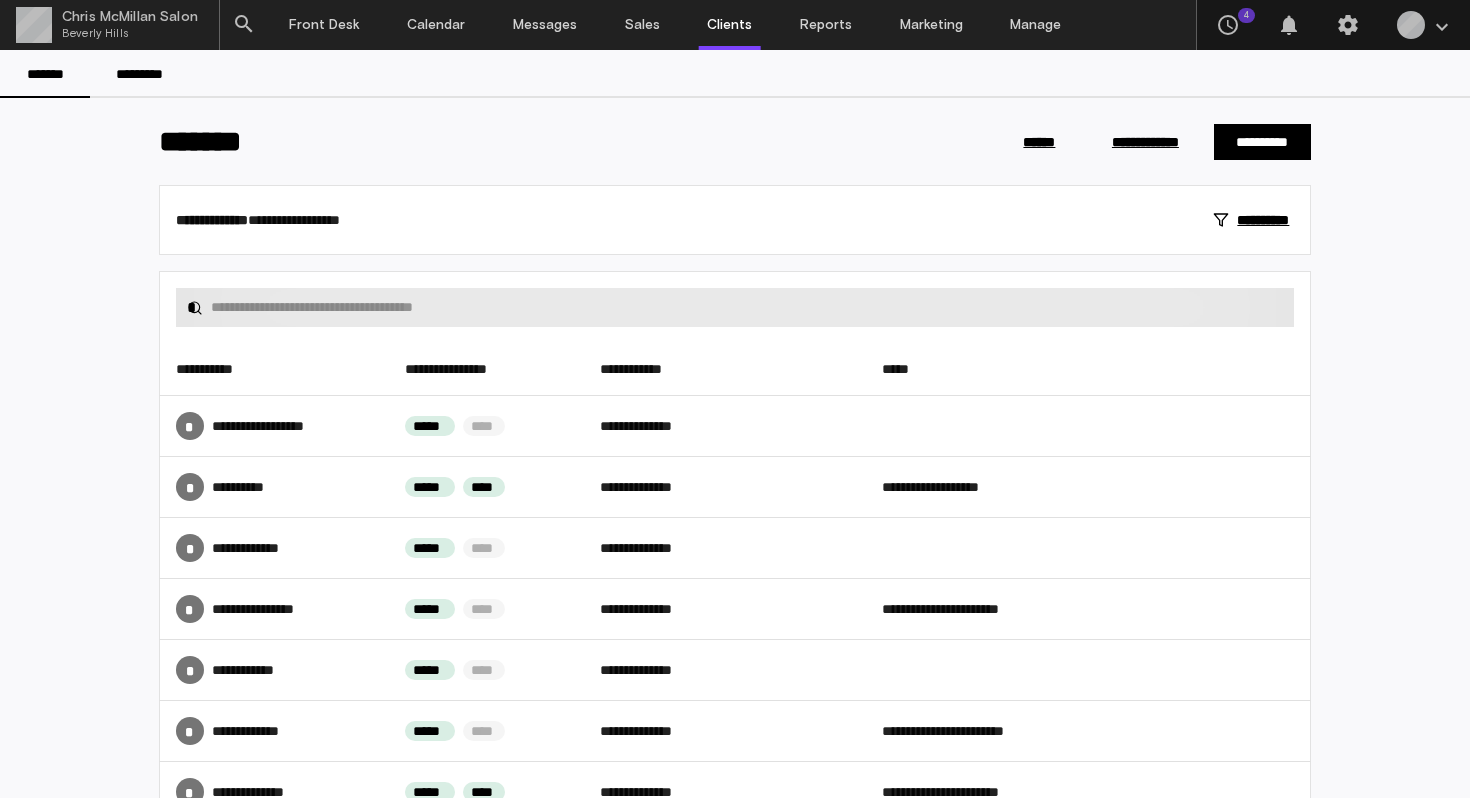 click at bounding box center (747, 307) 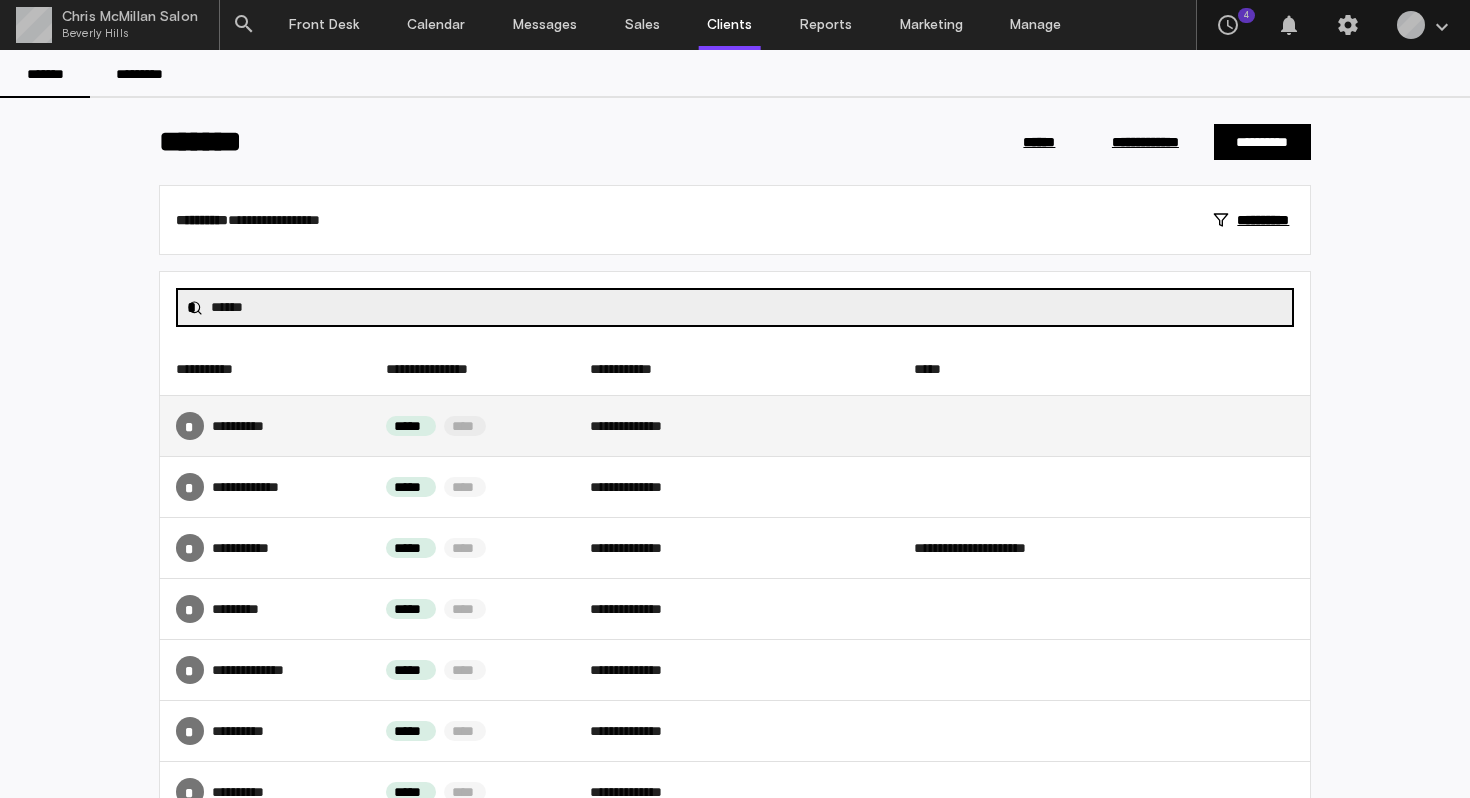 type on "******" 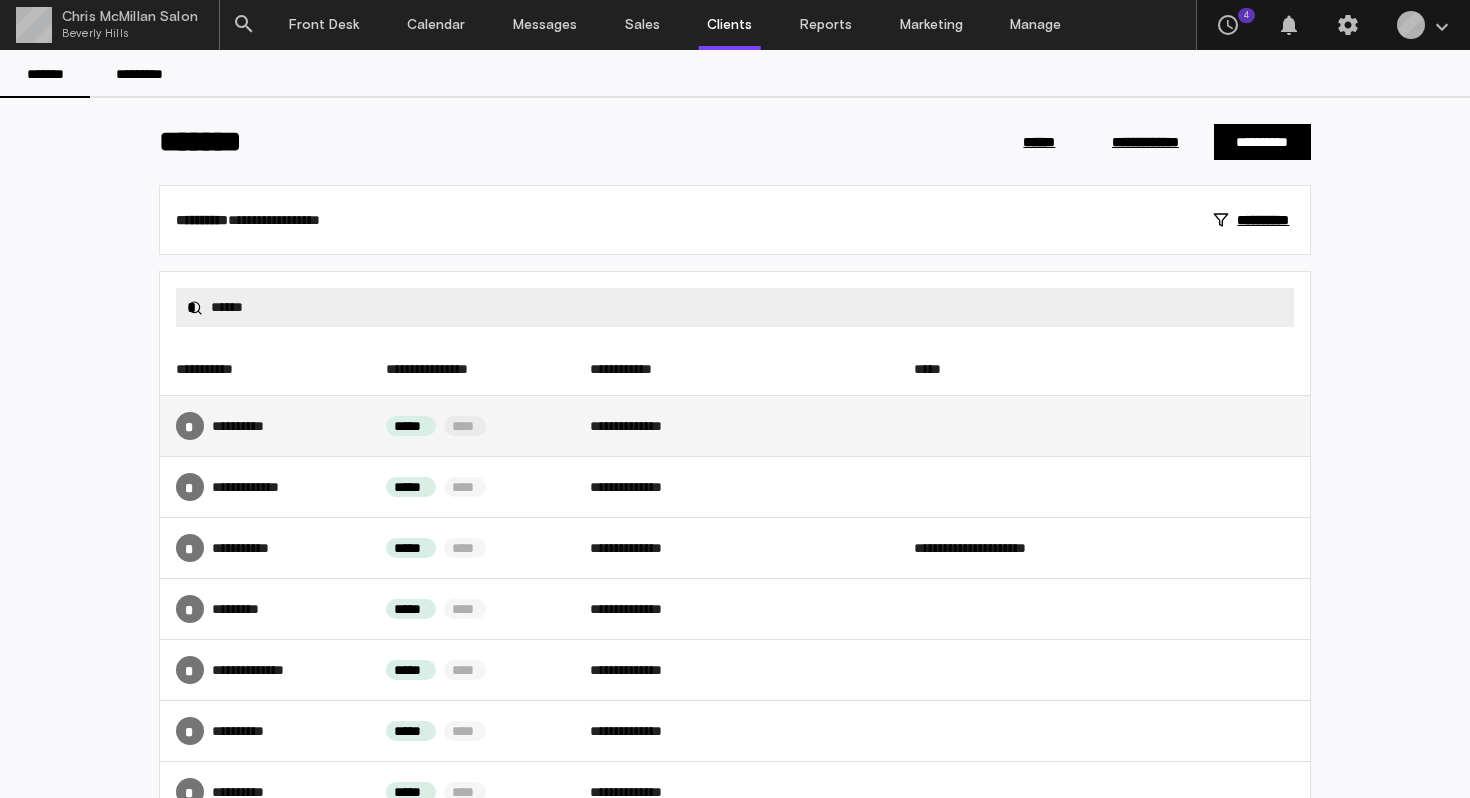 click on "****   *****" at bounding box center [247, 426] 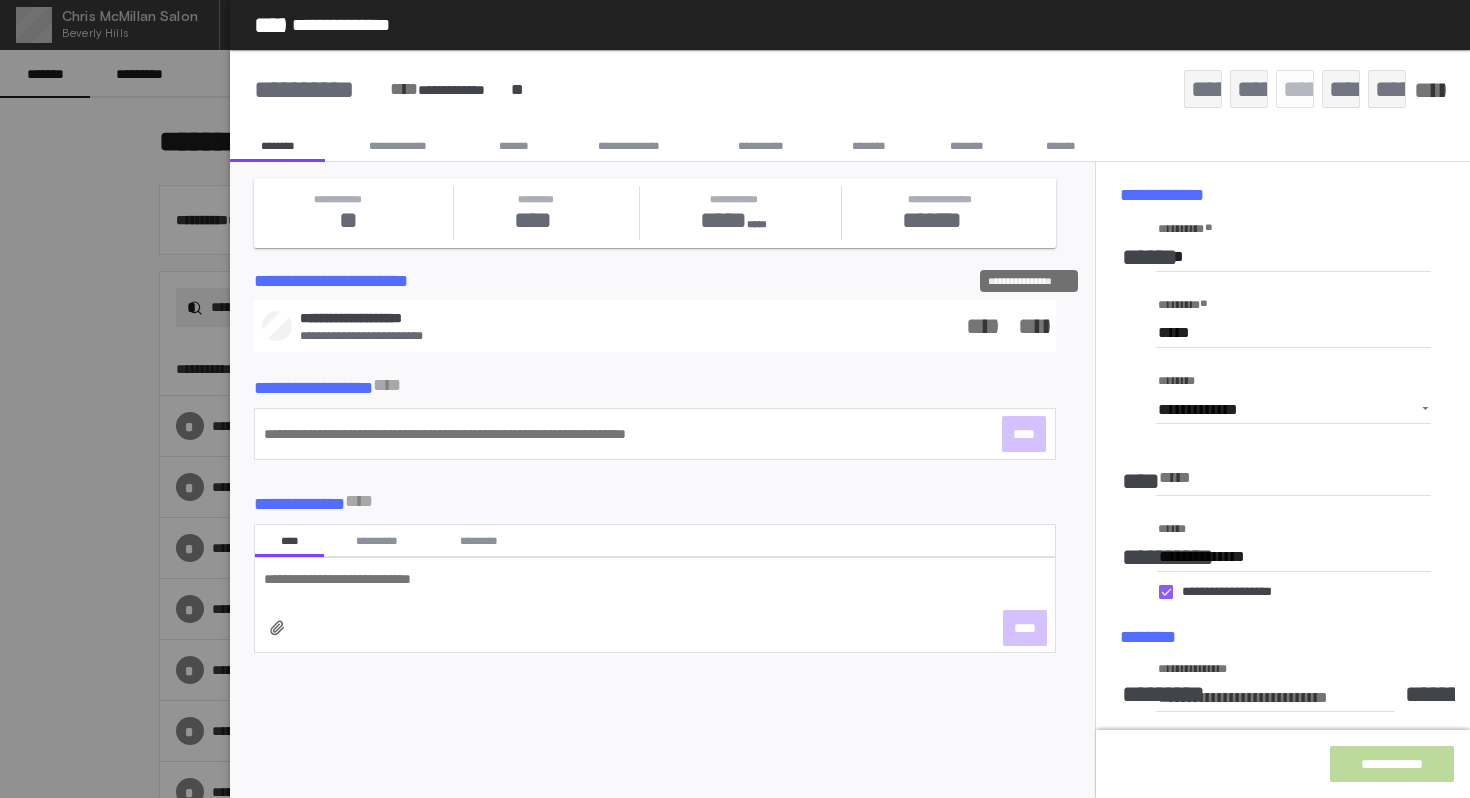 click on "**********" at bounding box center [1030, 326] 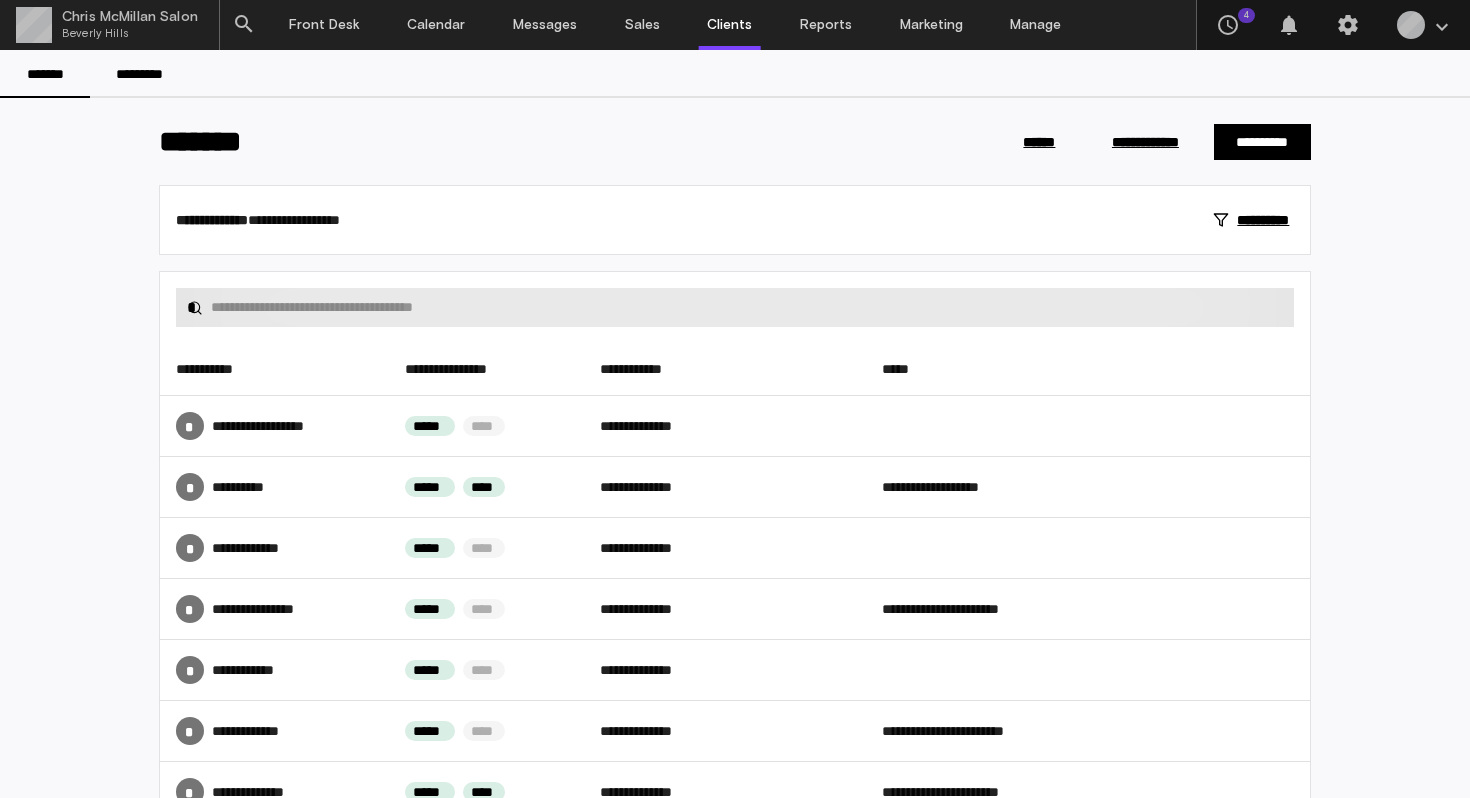 click on "*" at bounding box center (735, 307) 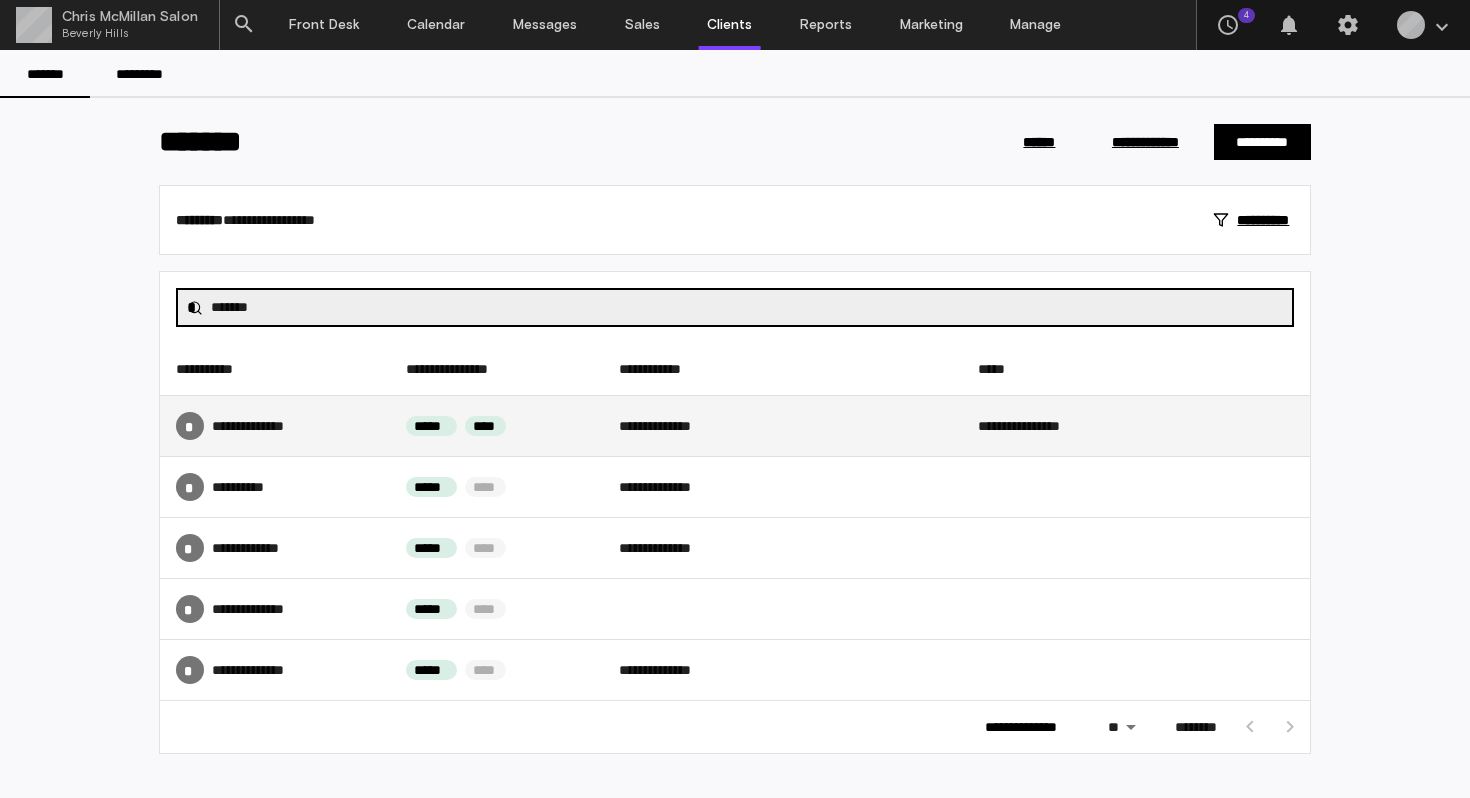 type on "*******" 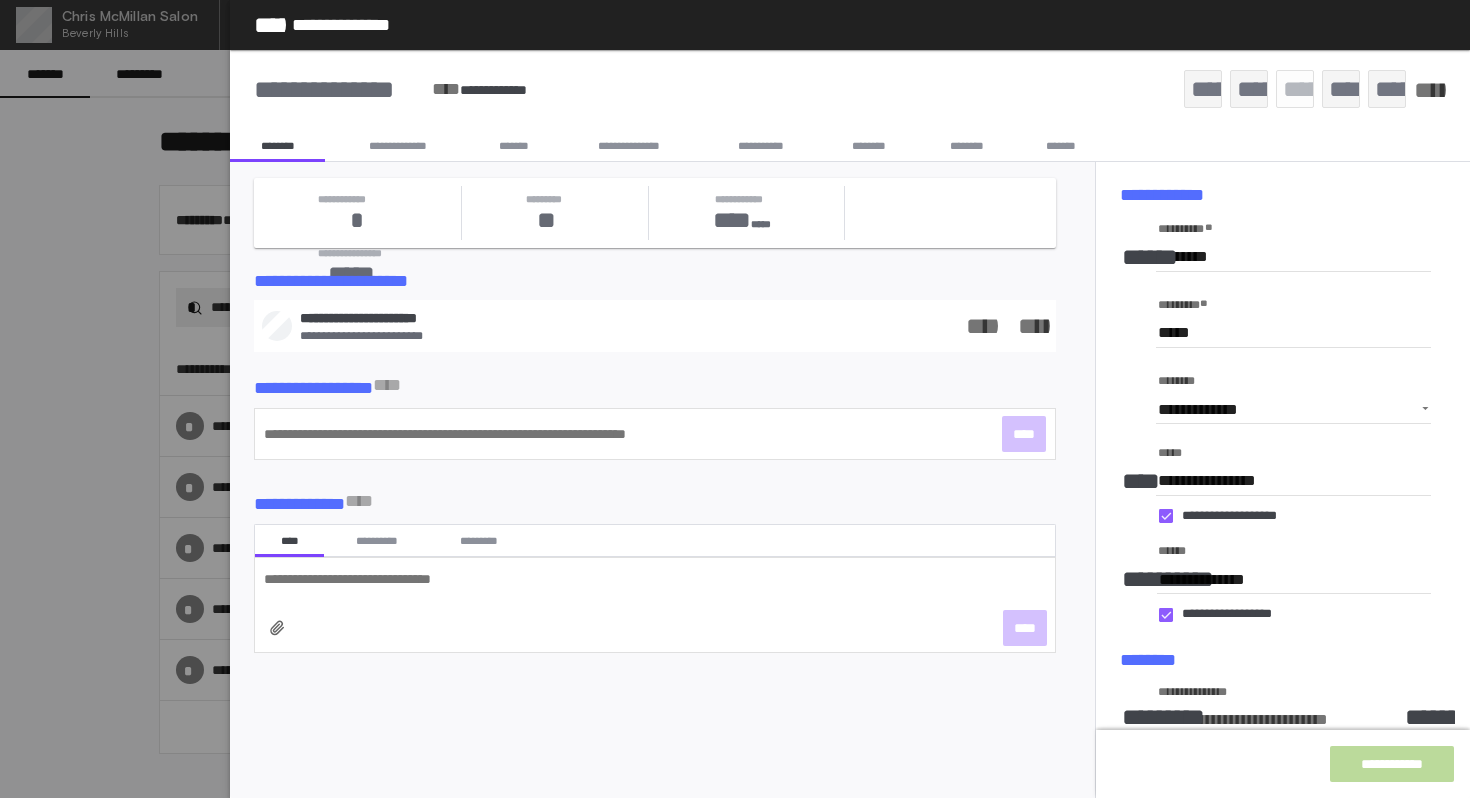 click on "*****" 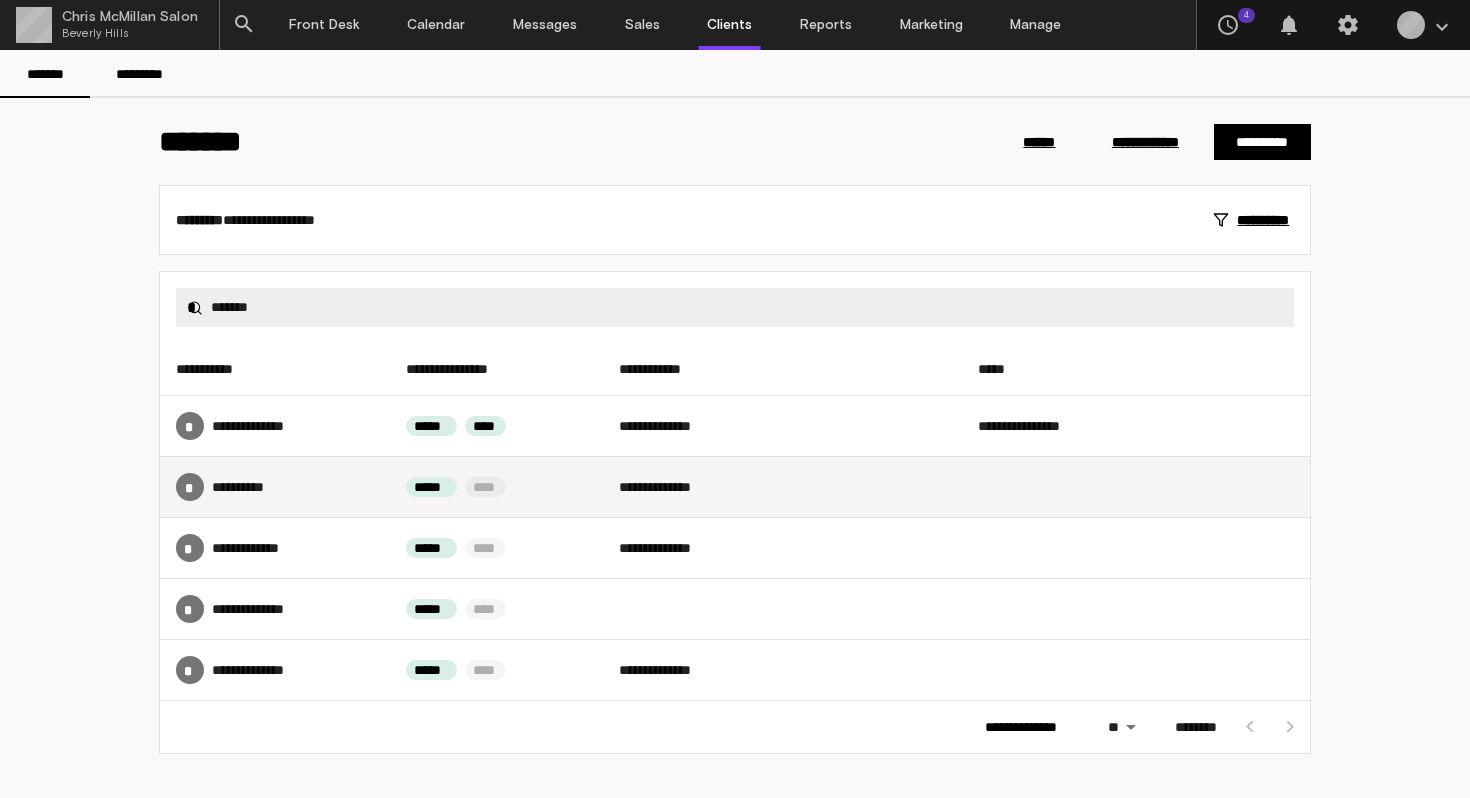 click on "* ****   *****" at bounding box center (275, 487) 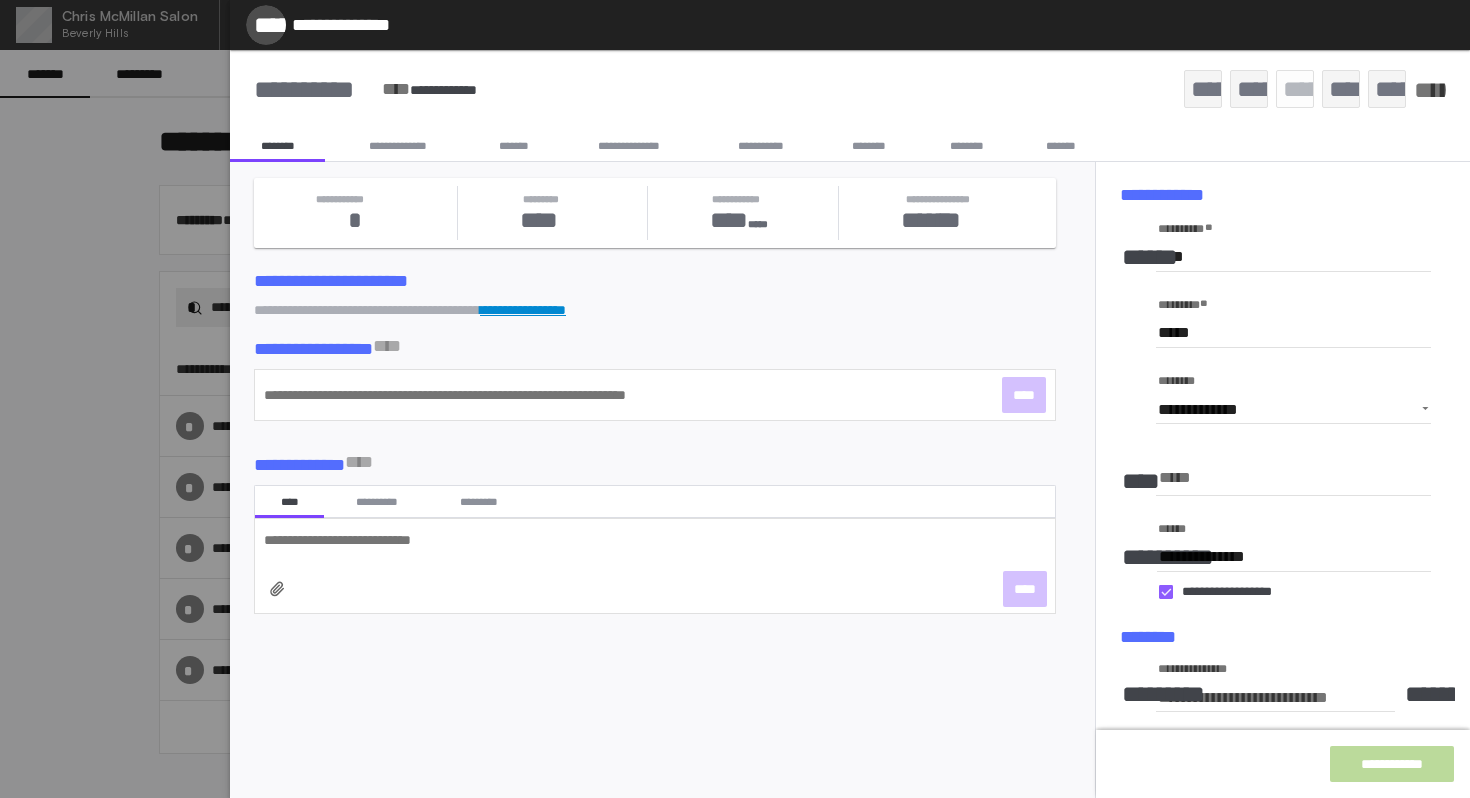 click on "*****" 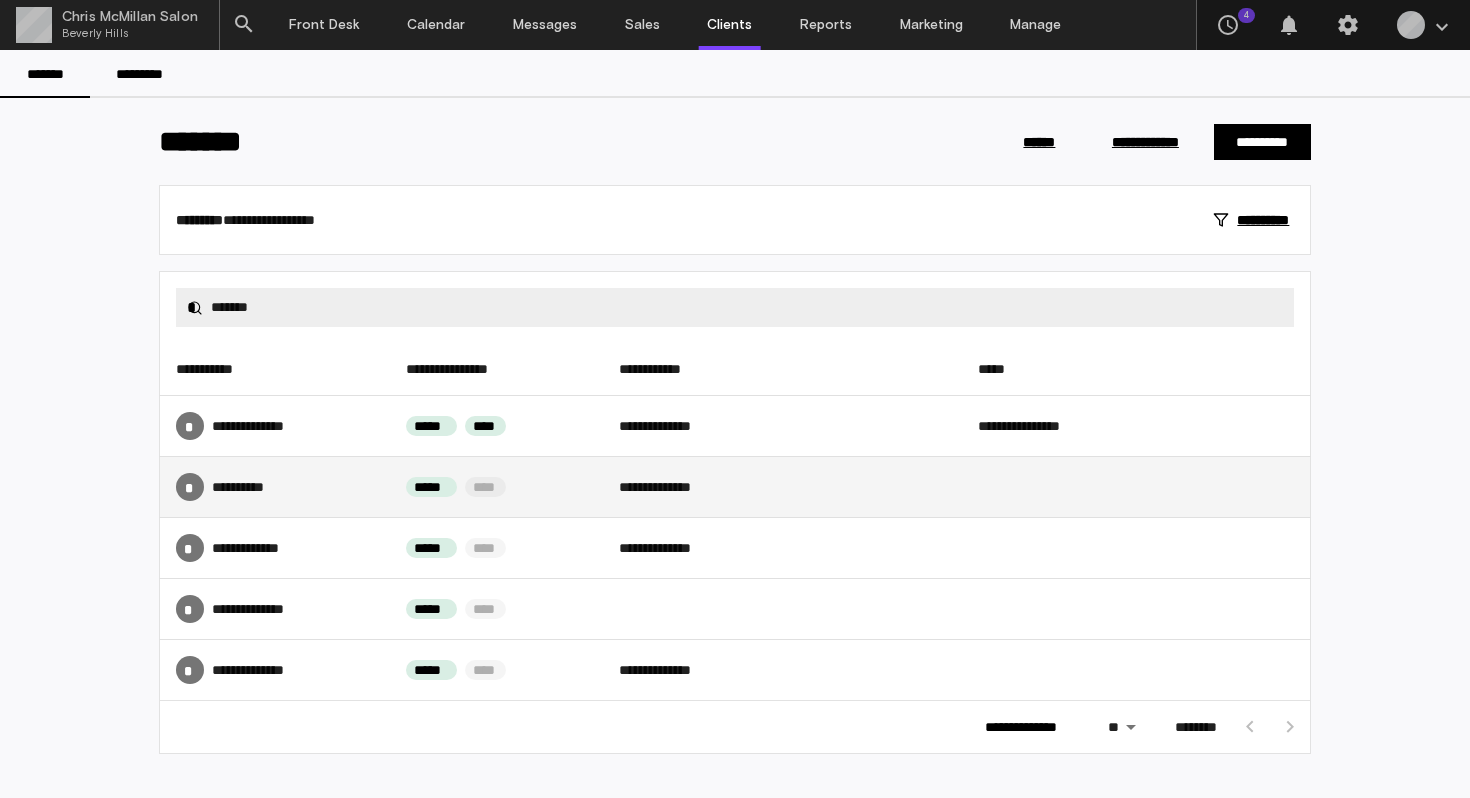 click on "* ****   *****" at bounding box center (275, 487) 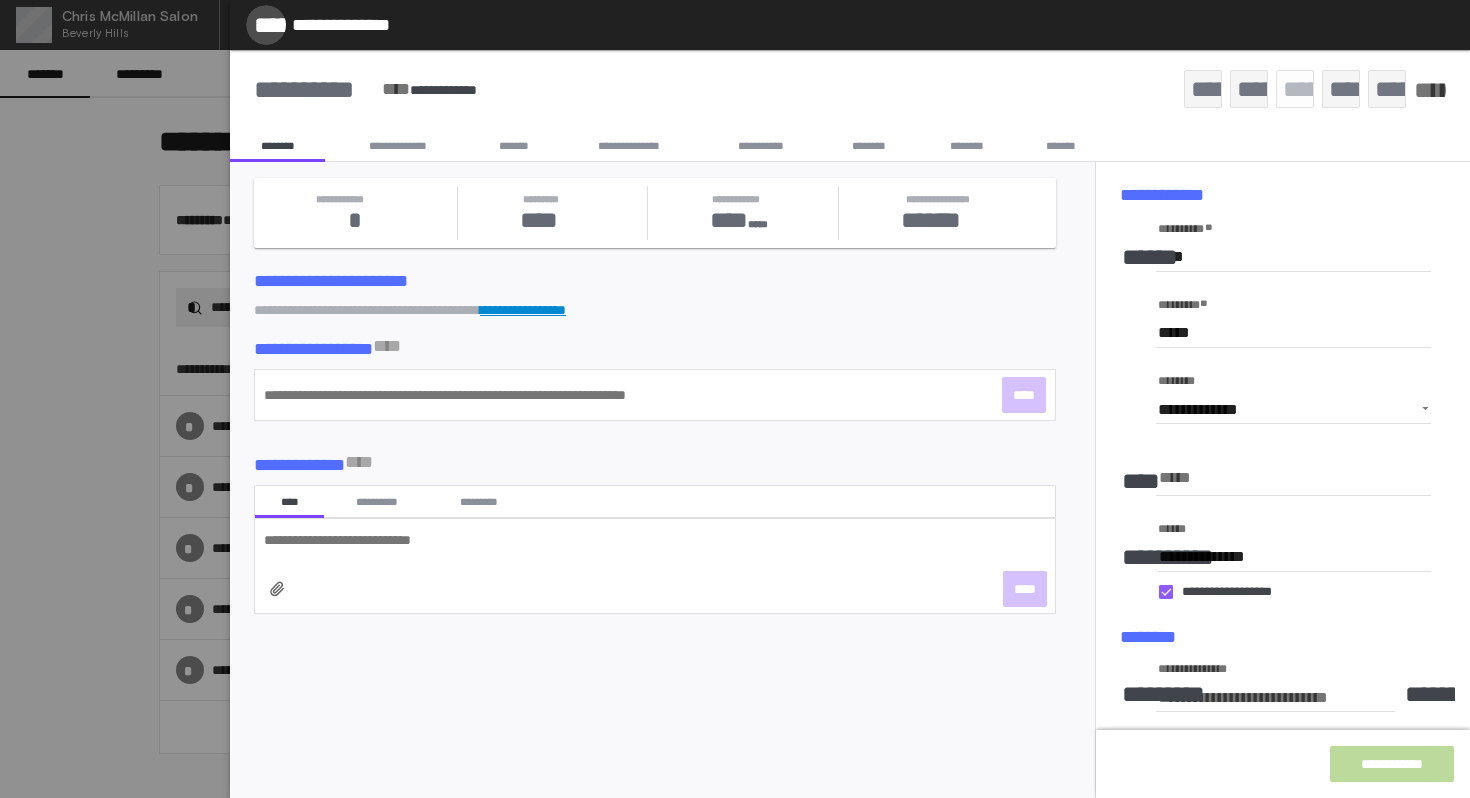 click on "*****" 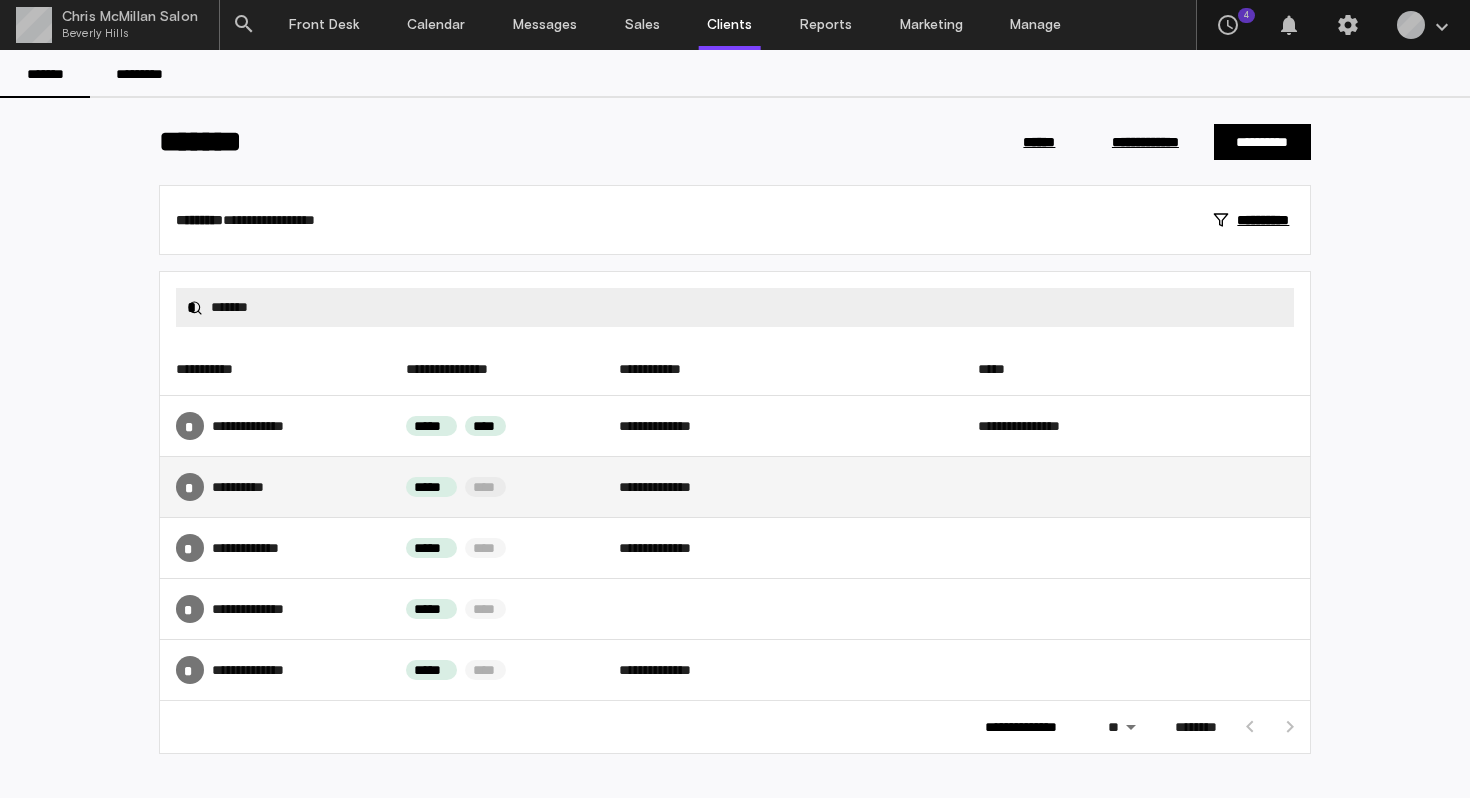 click on "* ****   *****" at bounding box center [275, 487] 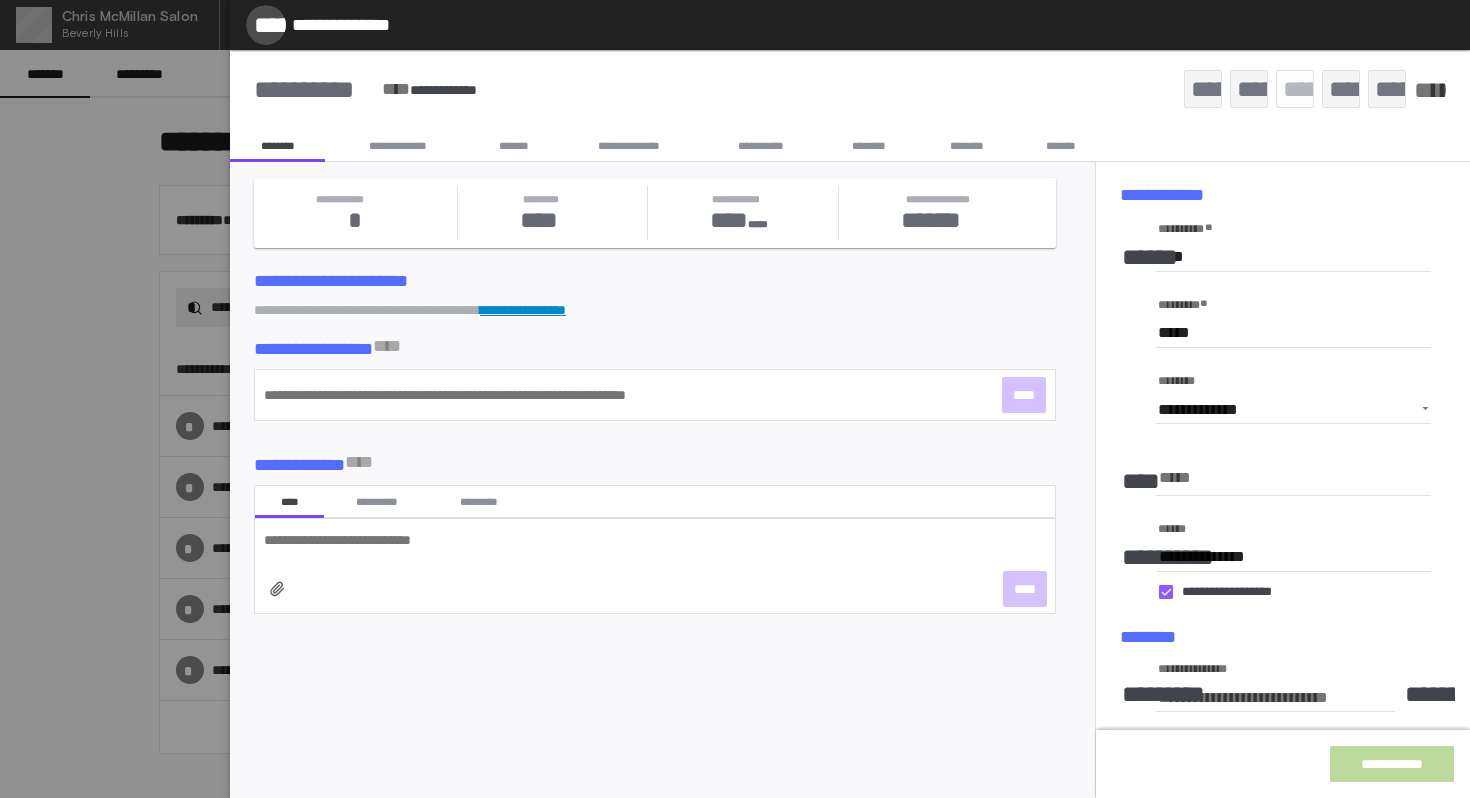 click on "*****" 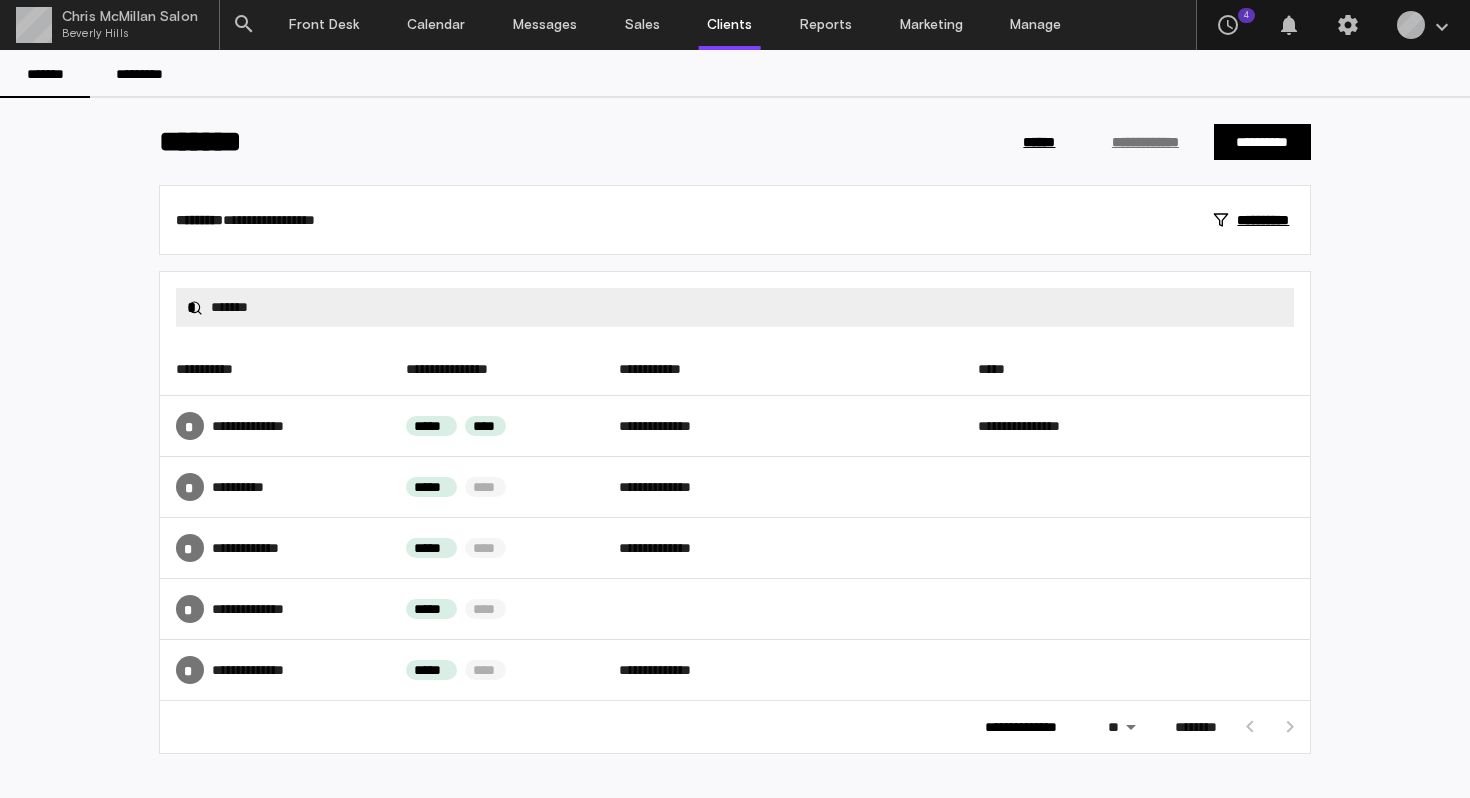 click on "**********" at bounding box center (1145, 142) 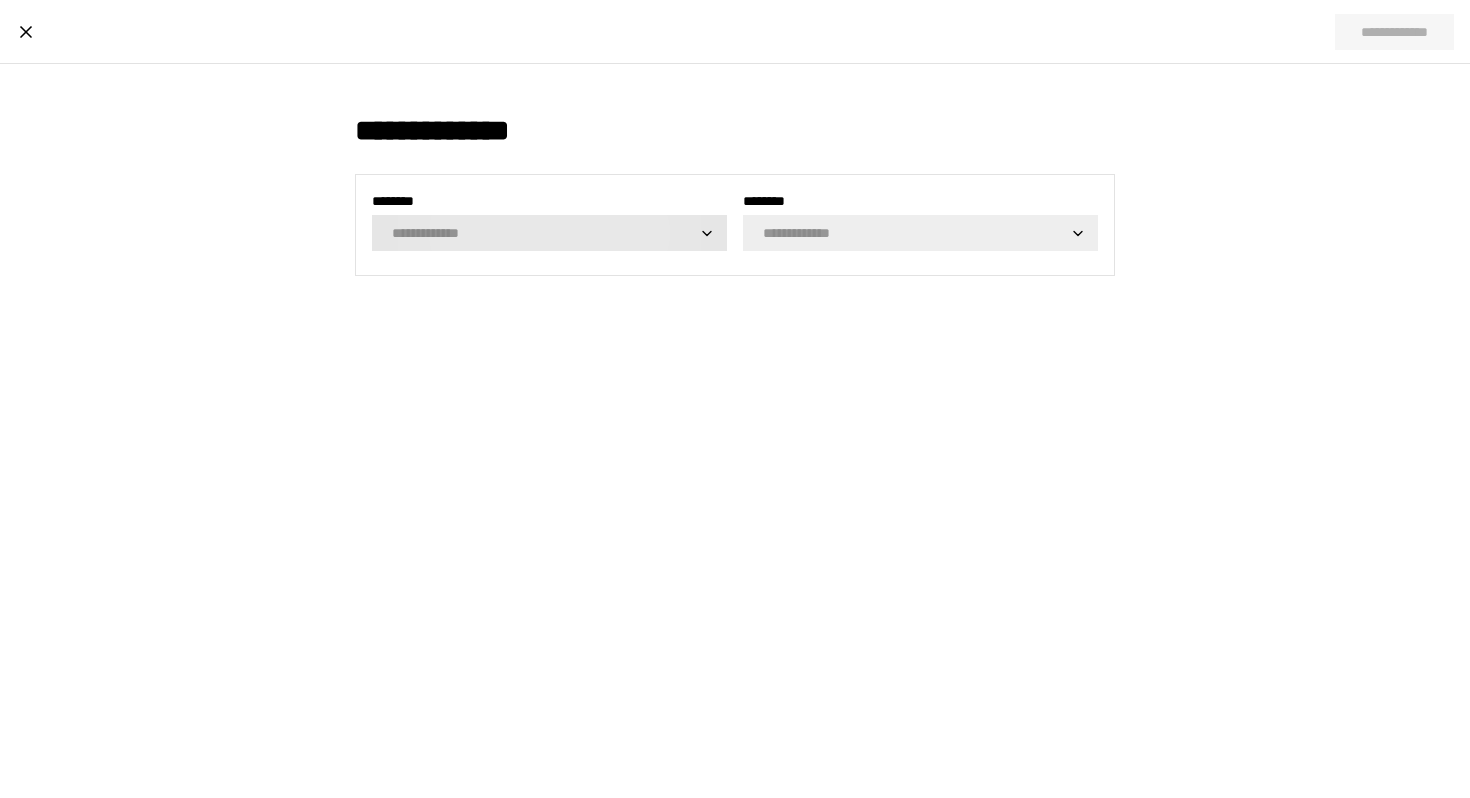 click on "********" at bounding box center (544, 233) 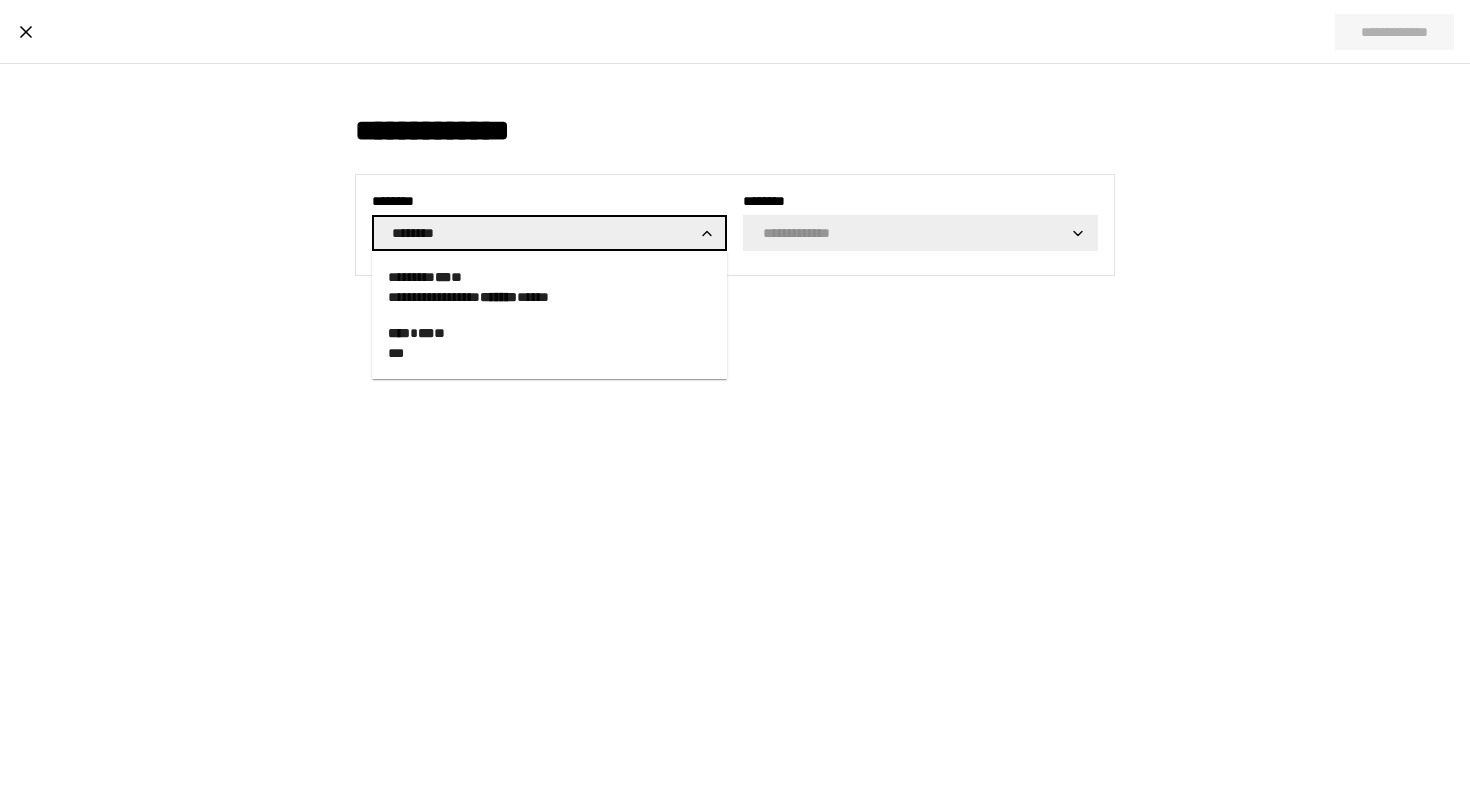 click on "****   *** ** ***" at bounding box center [549, 343] 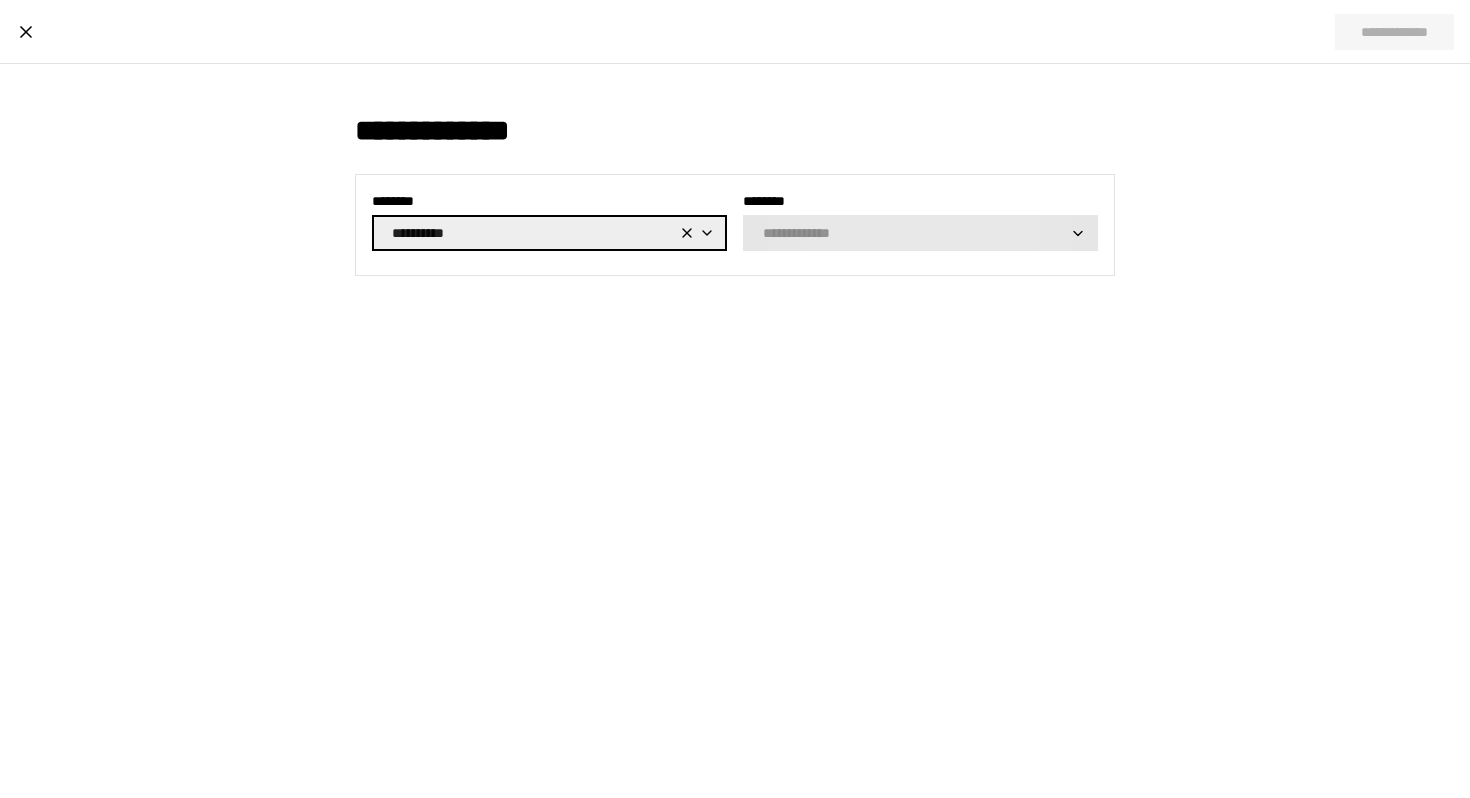 type on "**********" 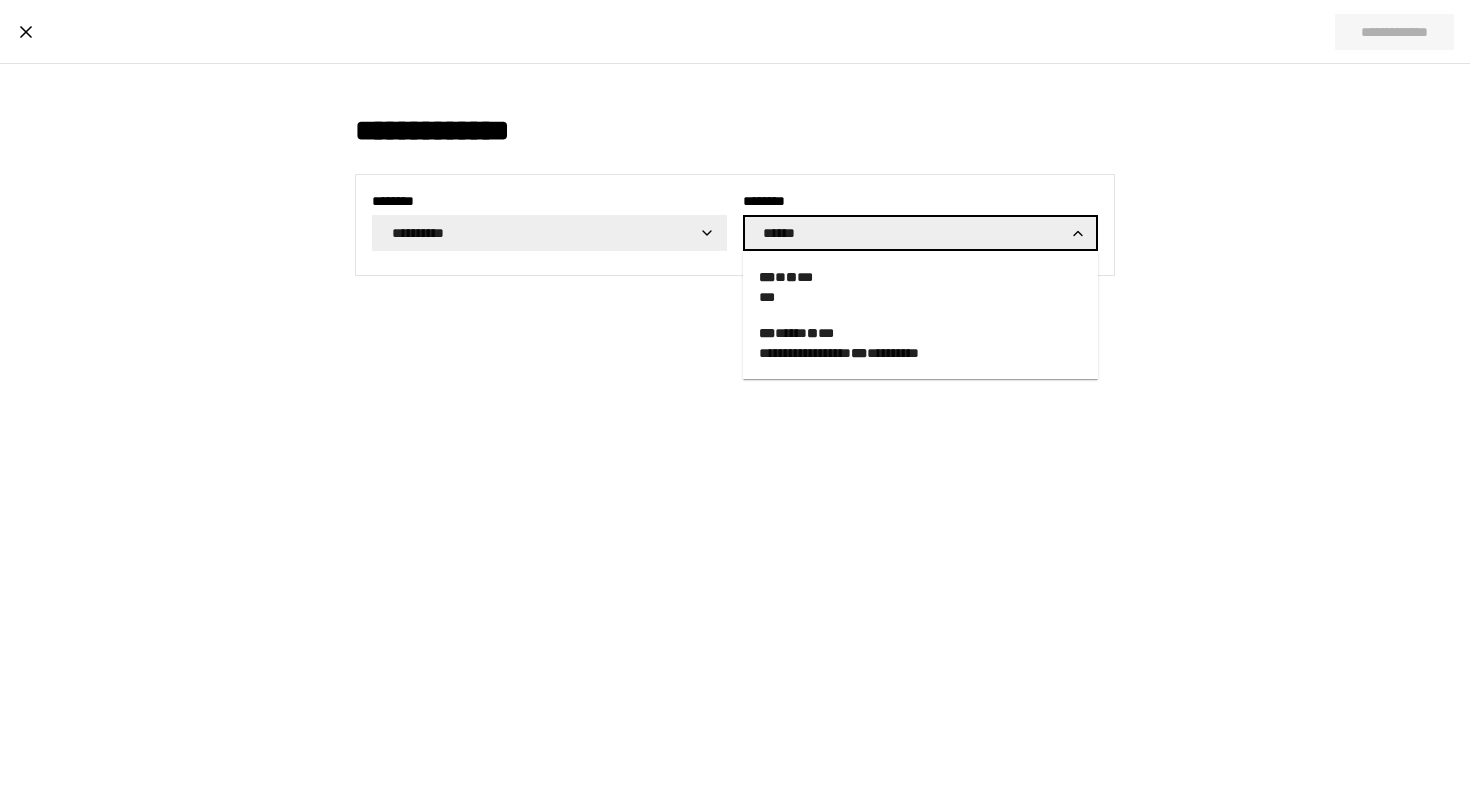 click on "*** ***** ** ***" at bounding box center [796, 333] 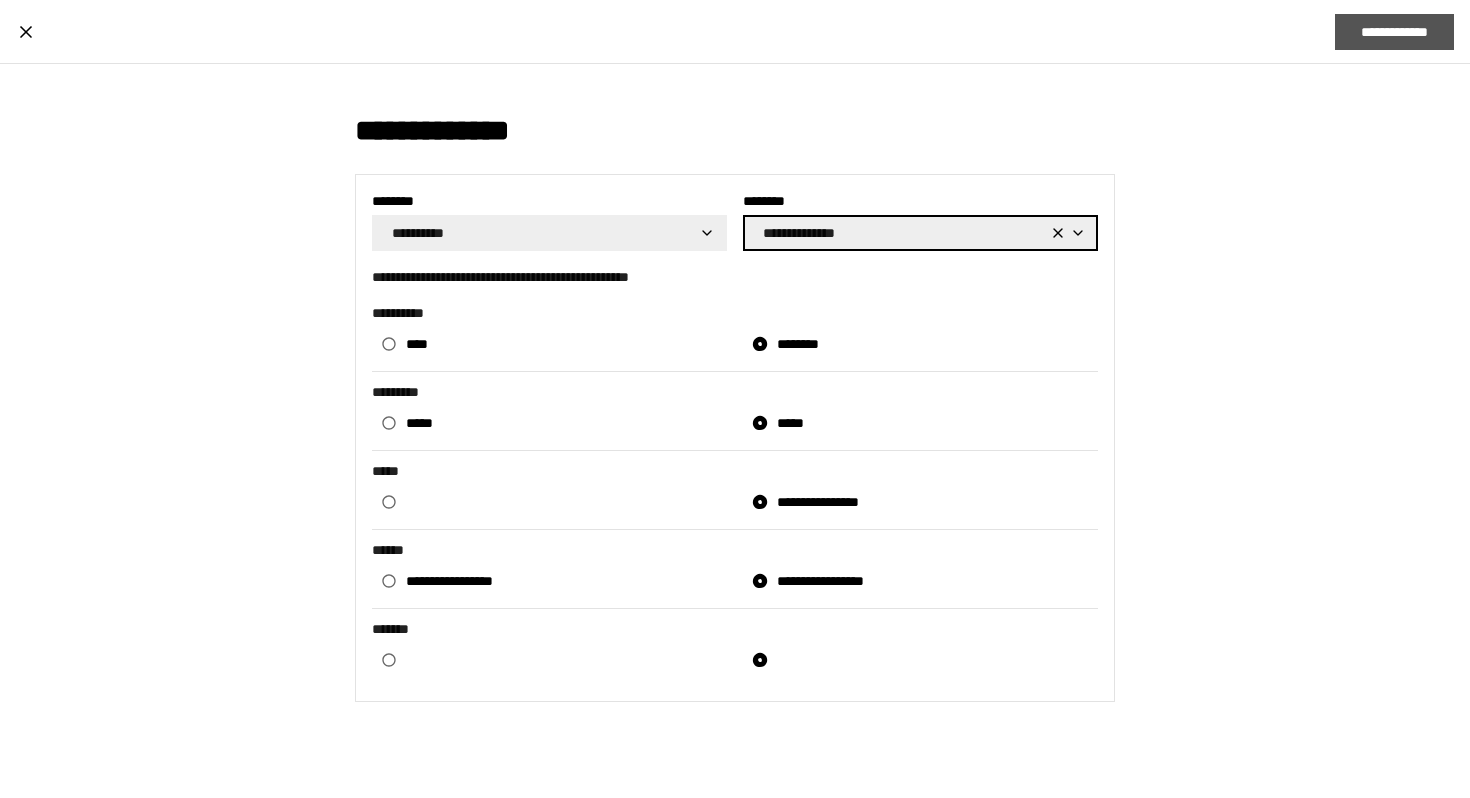 type on "**********" 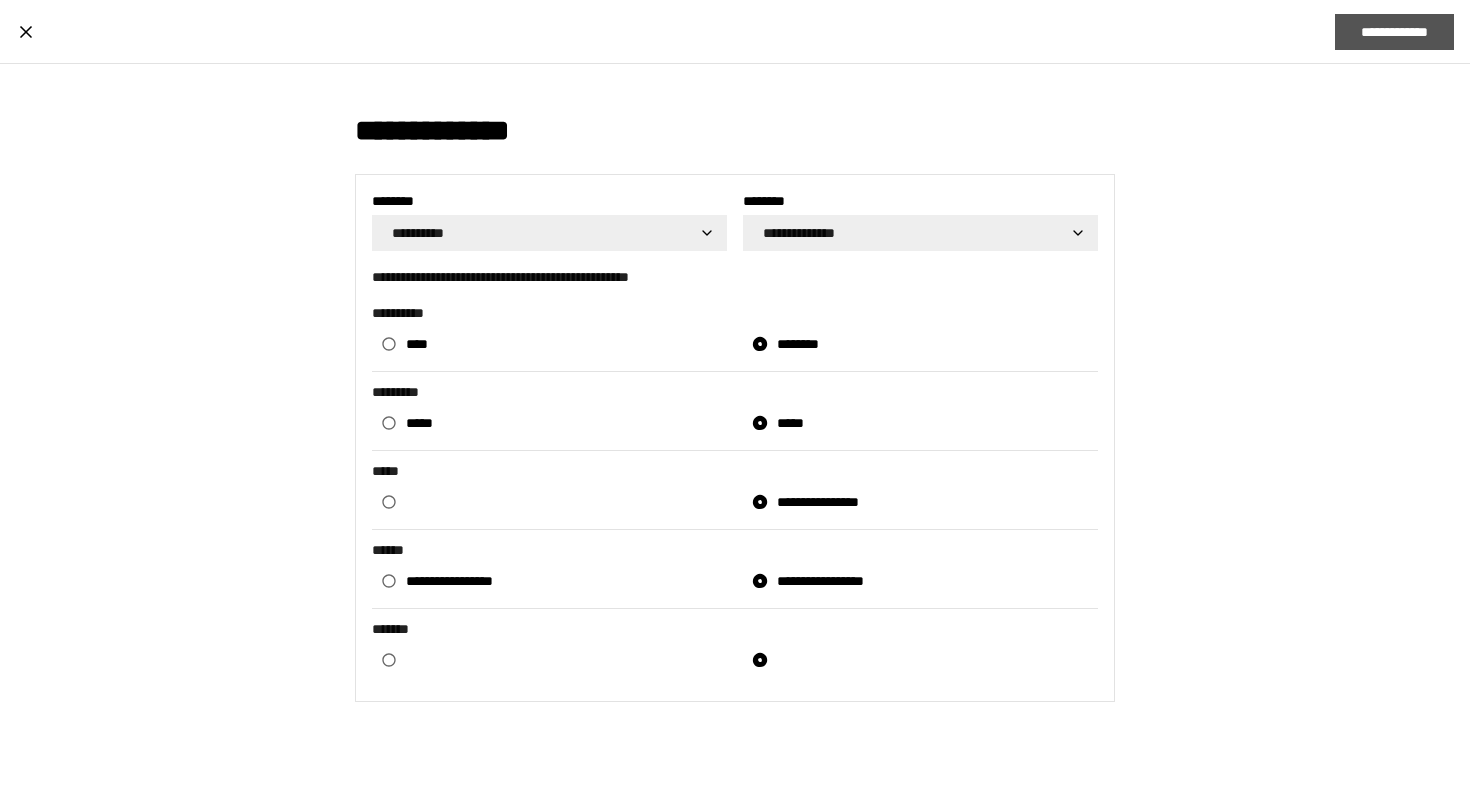 click on "**********" at bounding box center [1394, 32] 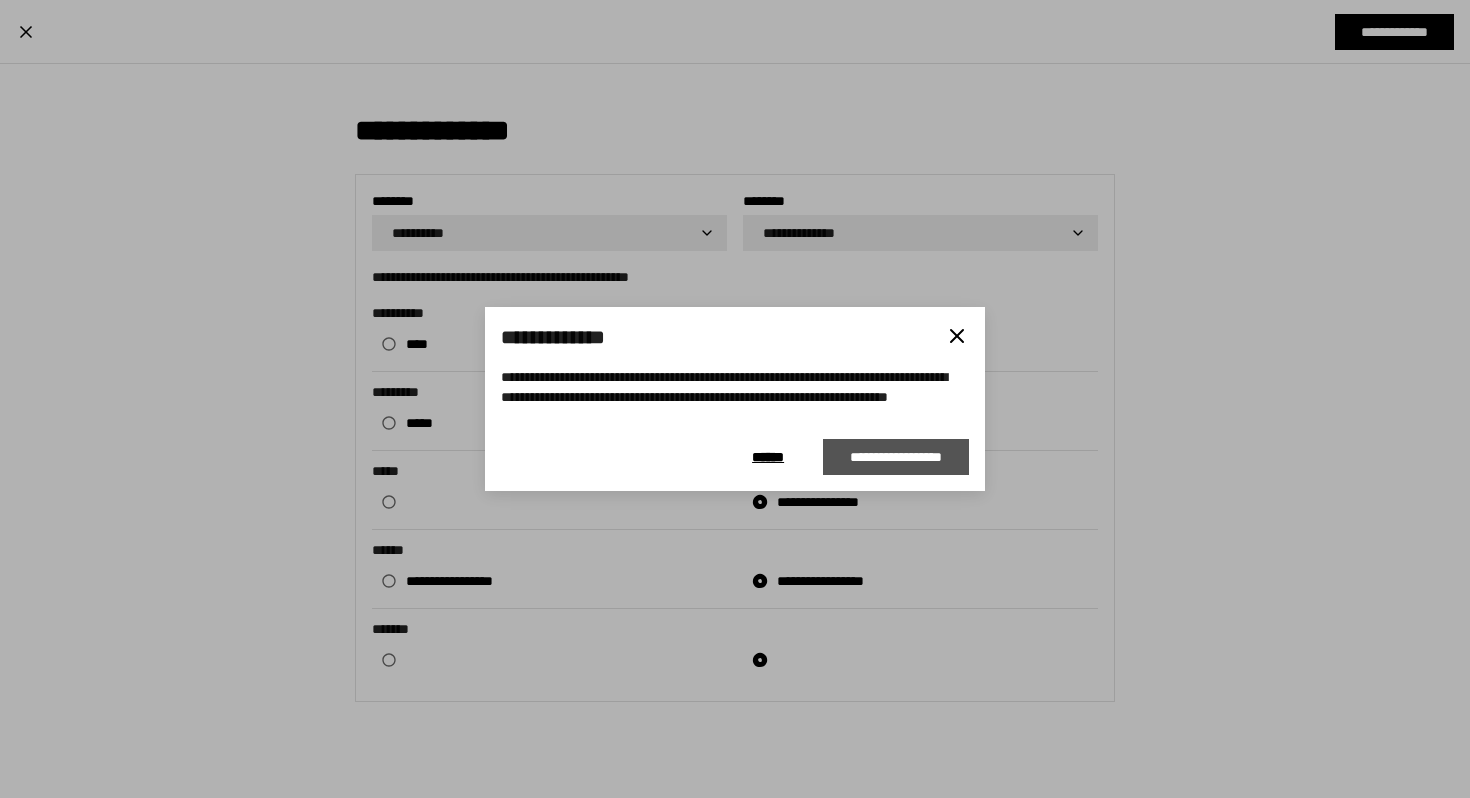 click on "**********" at bounding box center [896, 457] 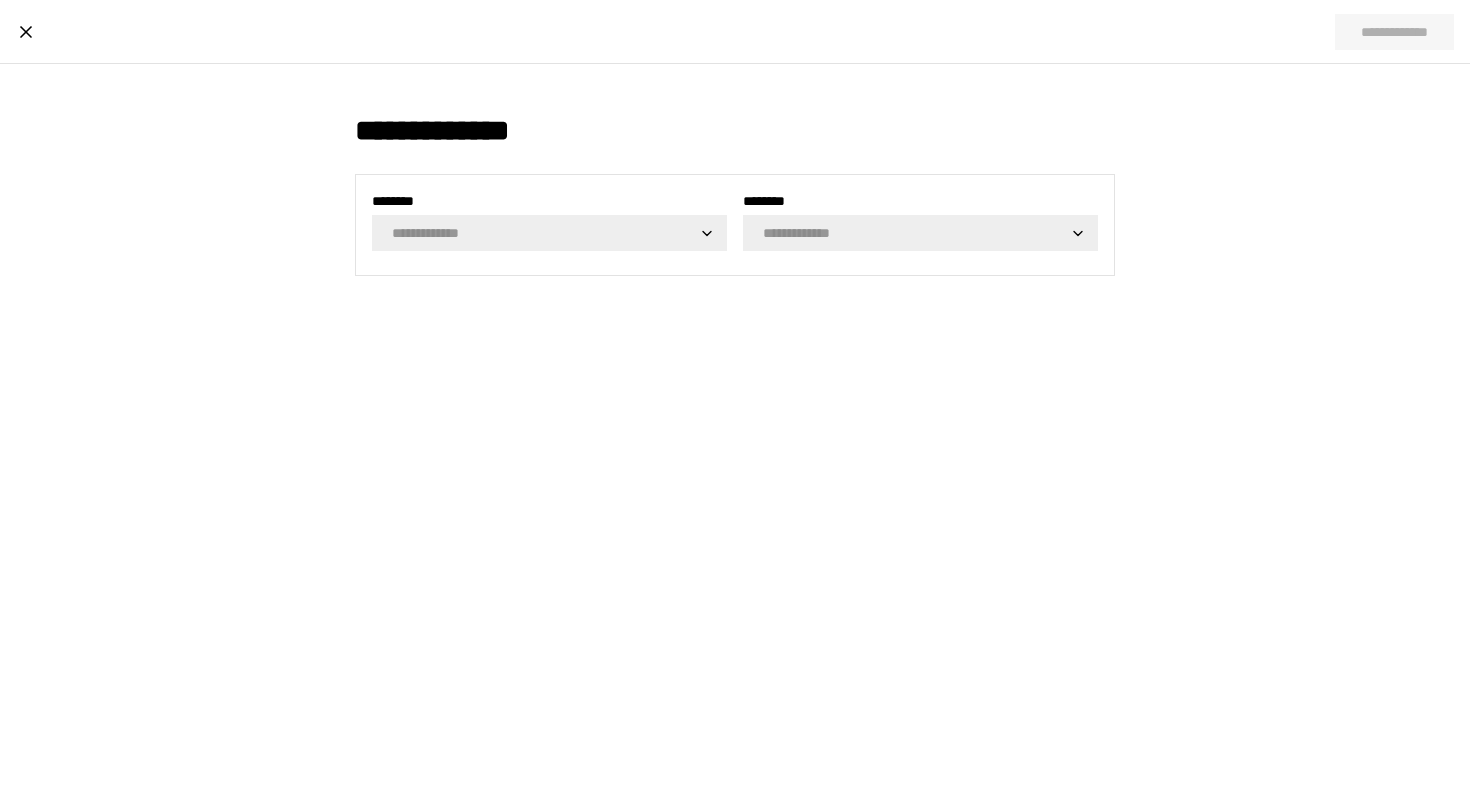 click on "**********" at bounding box center (735, 32) 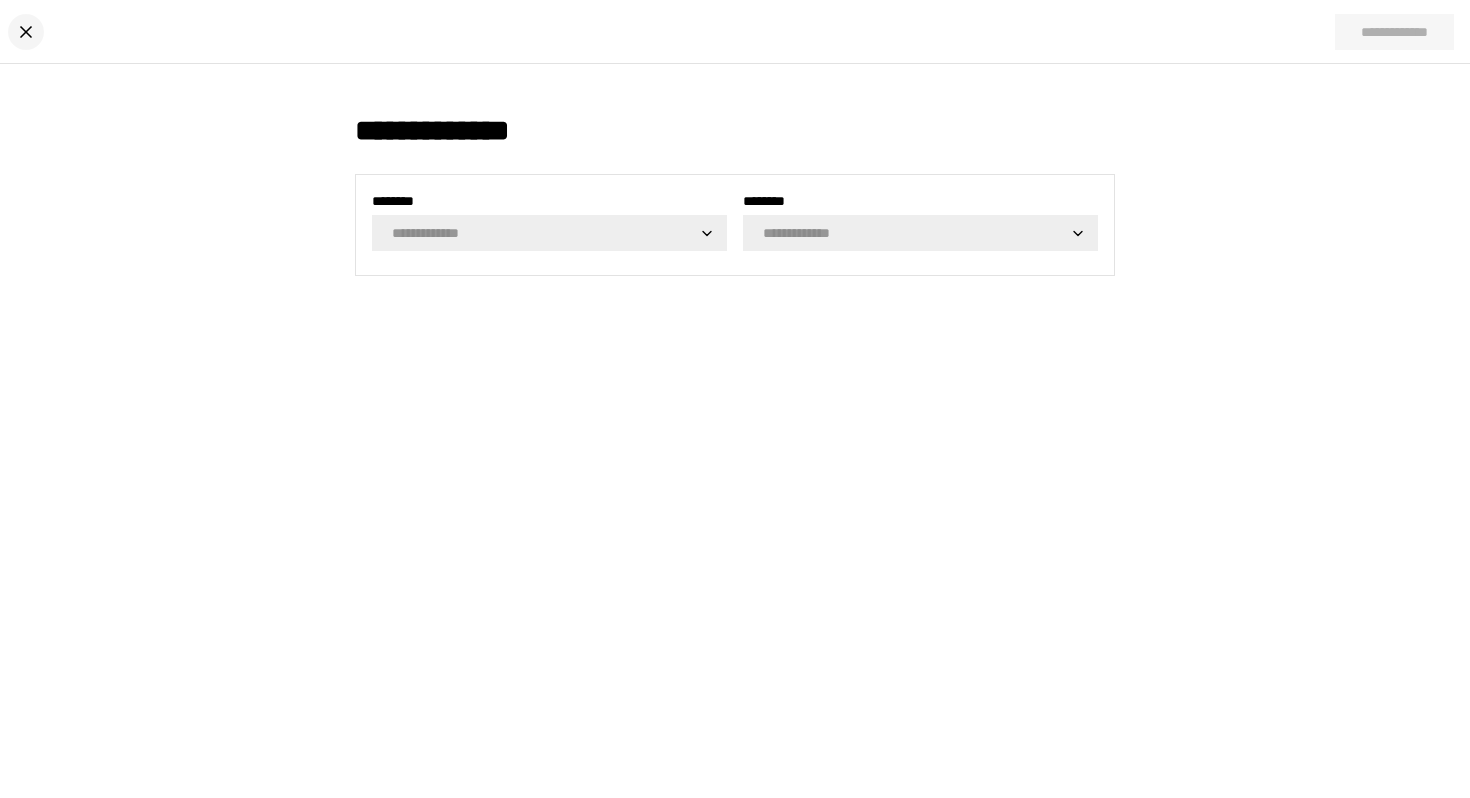 click 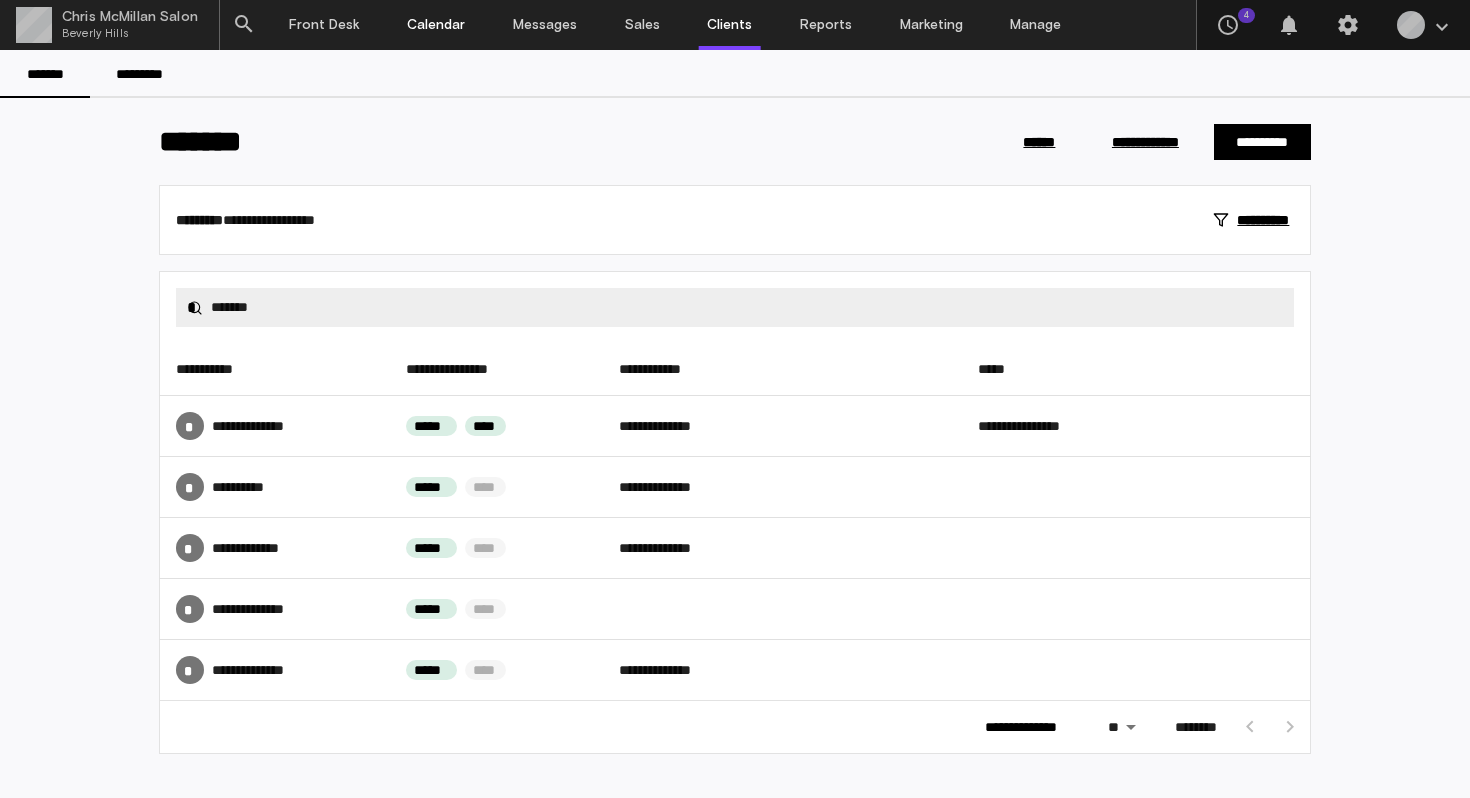 click on "Calendar" at bounding box center [436, 25] 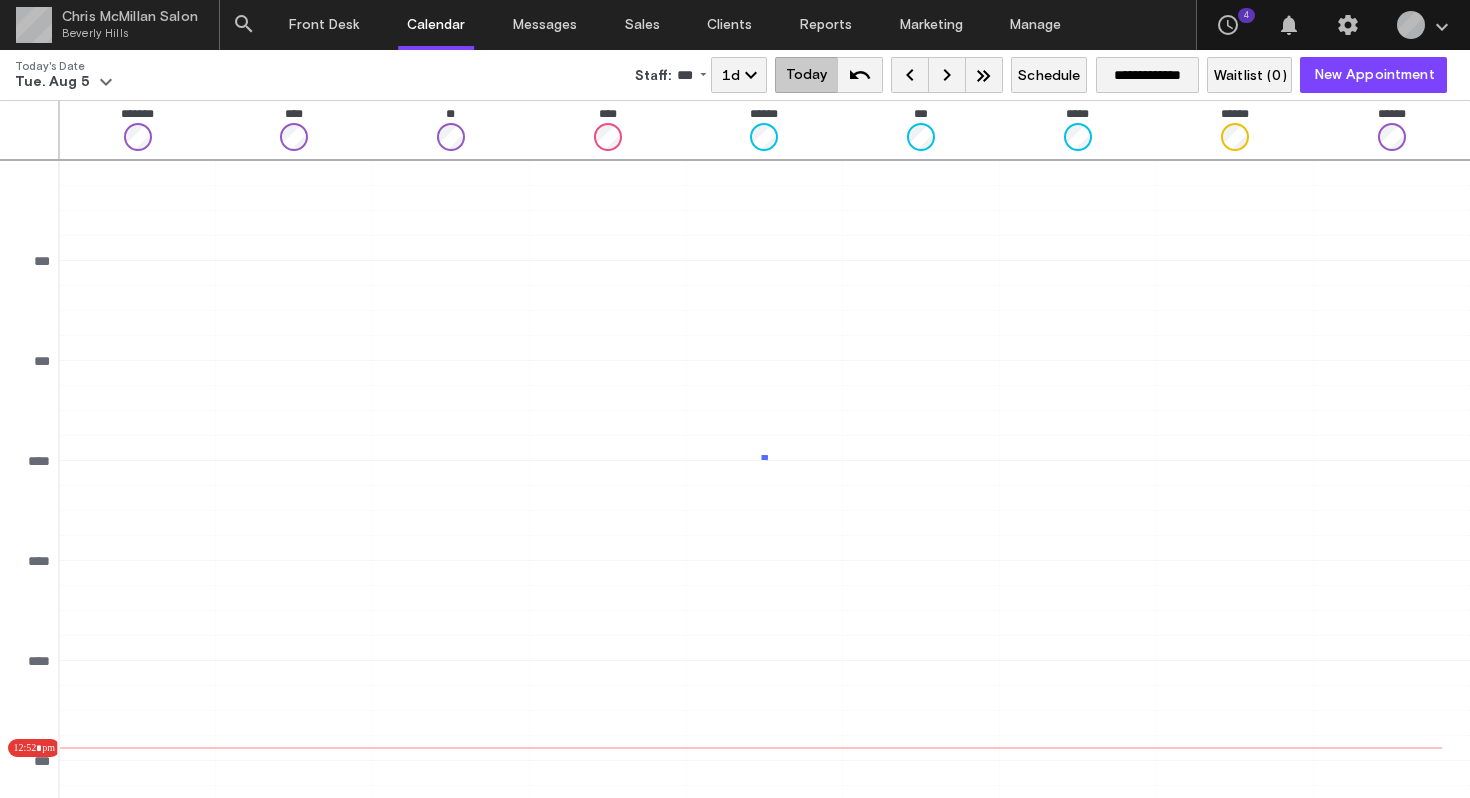 scroll, scrollTop: 0, scrollLeft: 0, axis: both 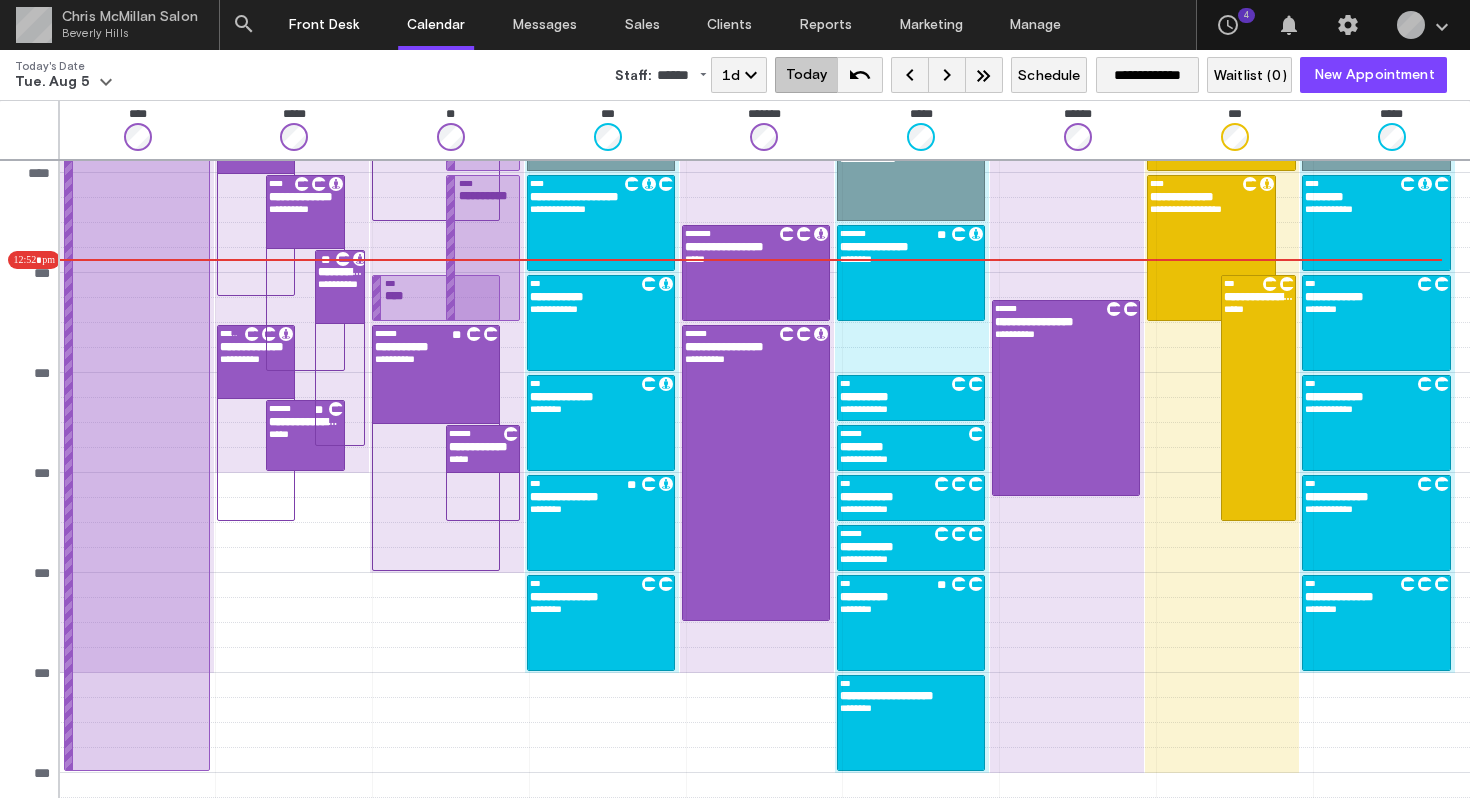 click on "Front Desk" at bounding box center [324, 25] 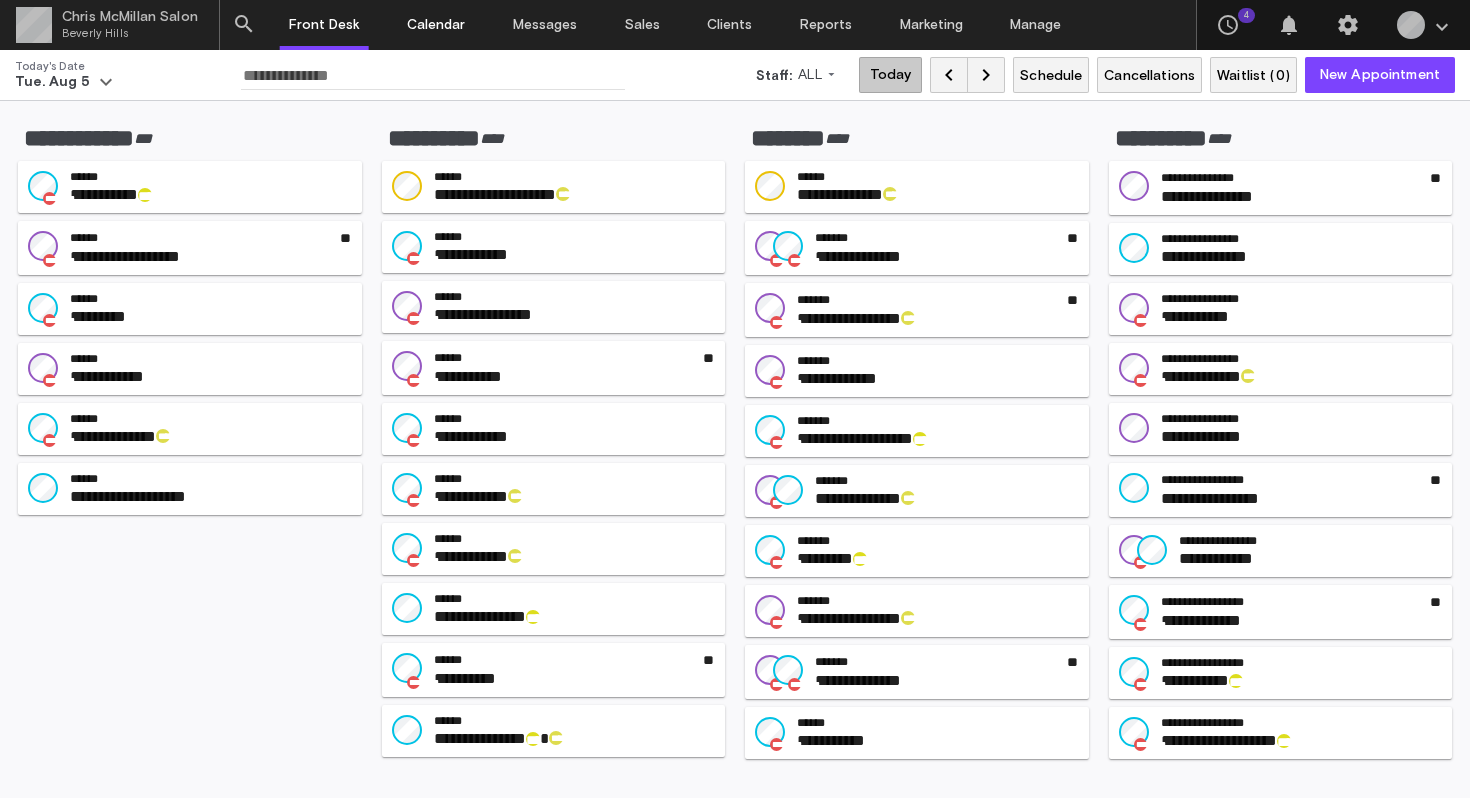 click on "Calendar" at bounding box center (436, 25) 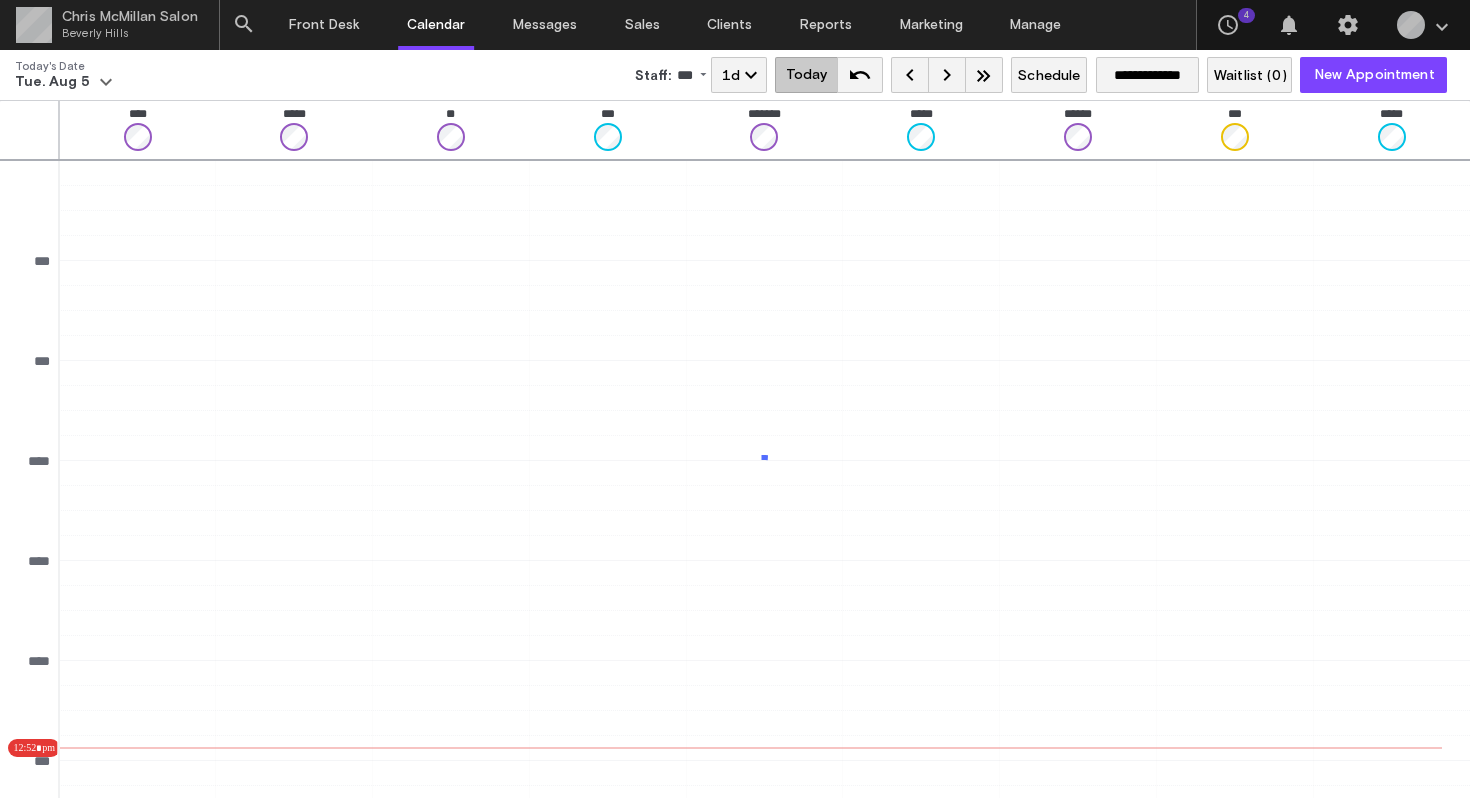 scroll, scrollTop: 0, scrollLeft: 0, axis: both 